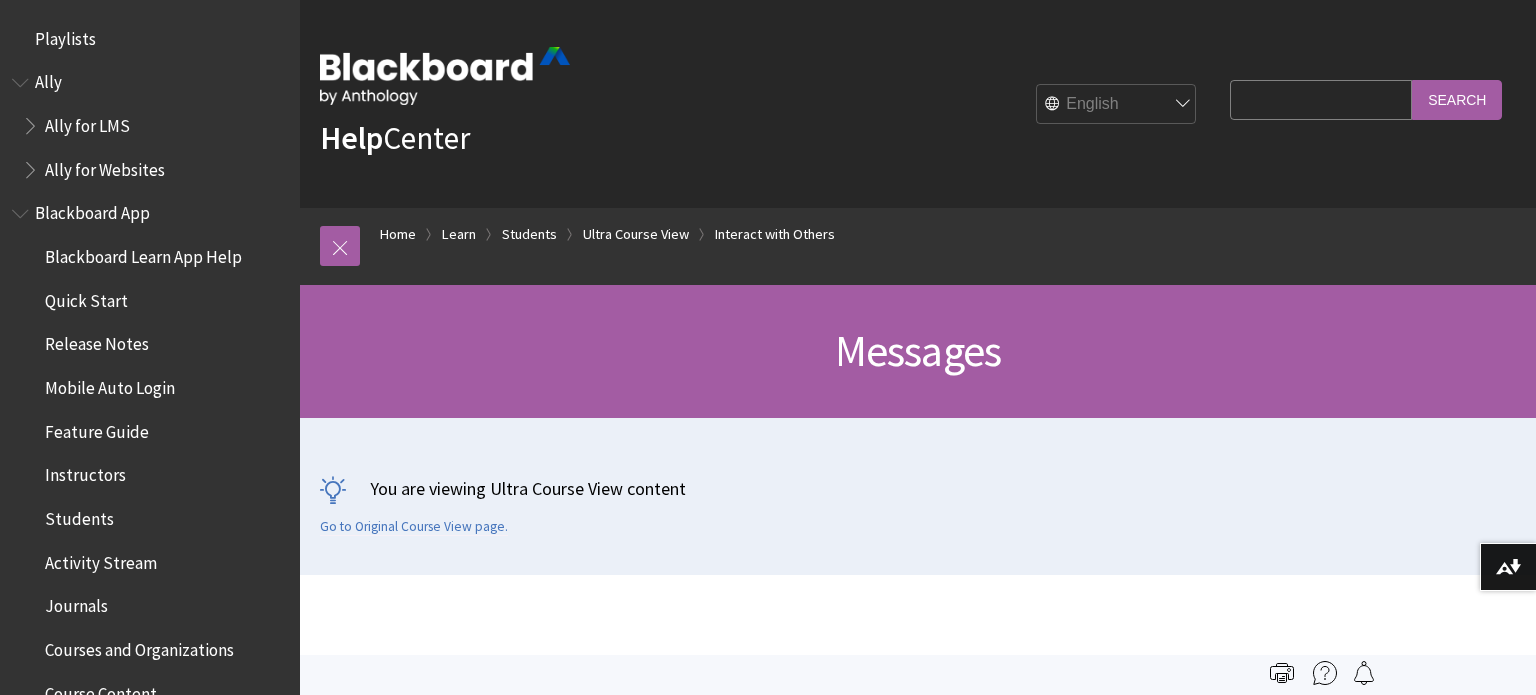 scroll, scrollTop: 613, scrollLeft: 0, axis: vertical 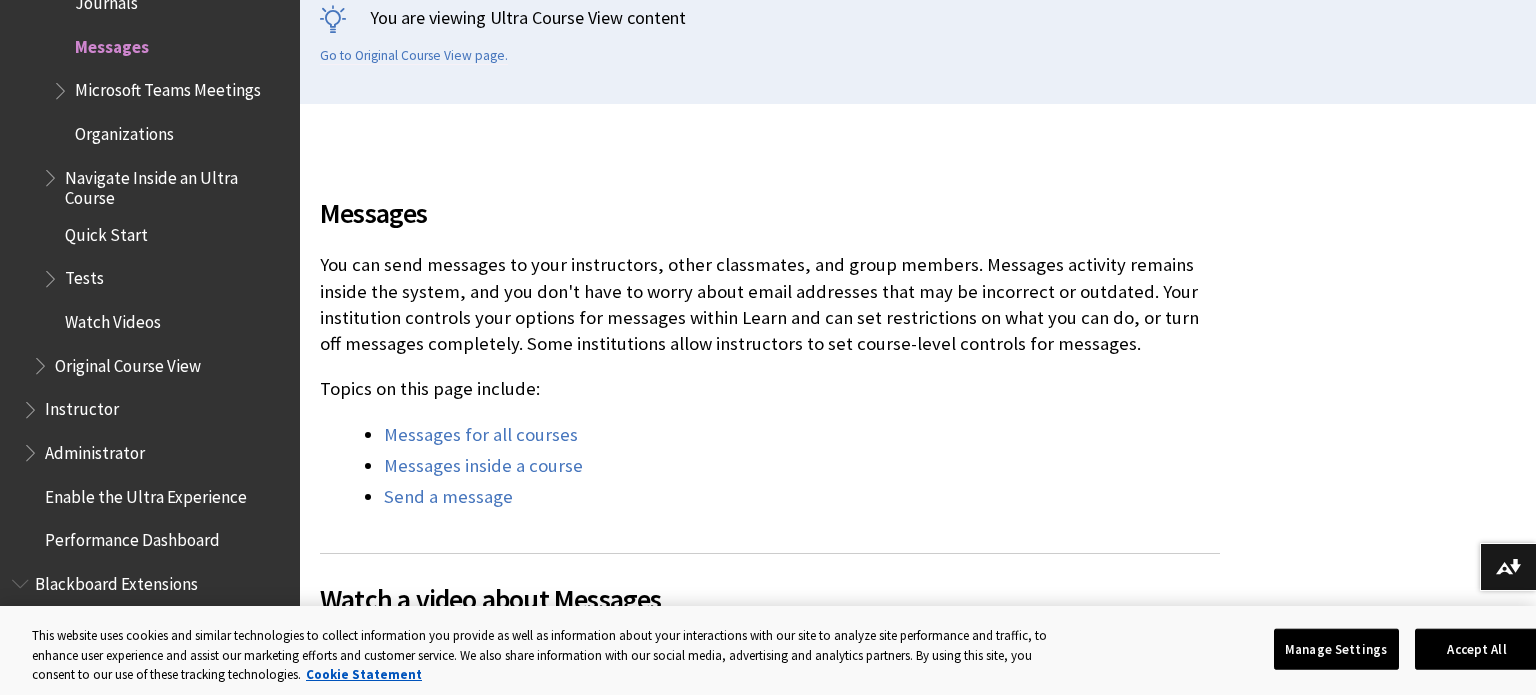click on "You can send messages to your instructors, other classmates, and group members. Messages activity remains inside the system, and you don't have to worry about email addresses that may be incorrect or outdated. Your institution controls your options for messages within Learn and can set restrictions on what you can do, or turn off messages completely. Some institutions allow instructors to set course-level controls for messages." at bounding box center (770, 304) 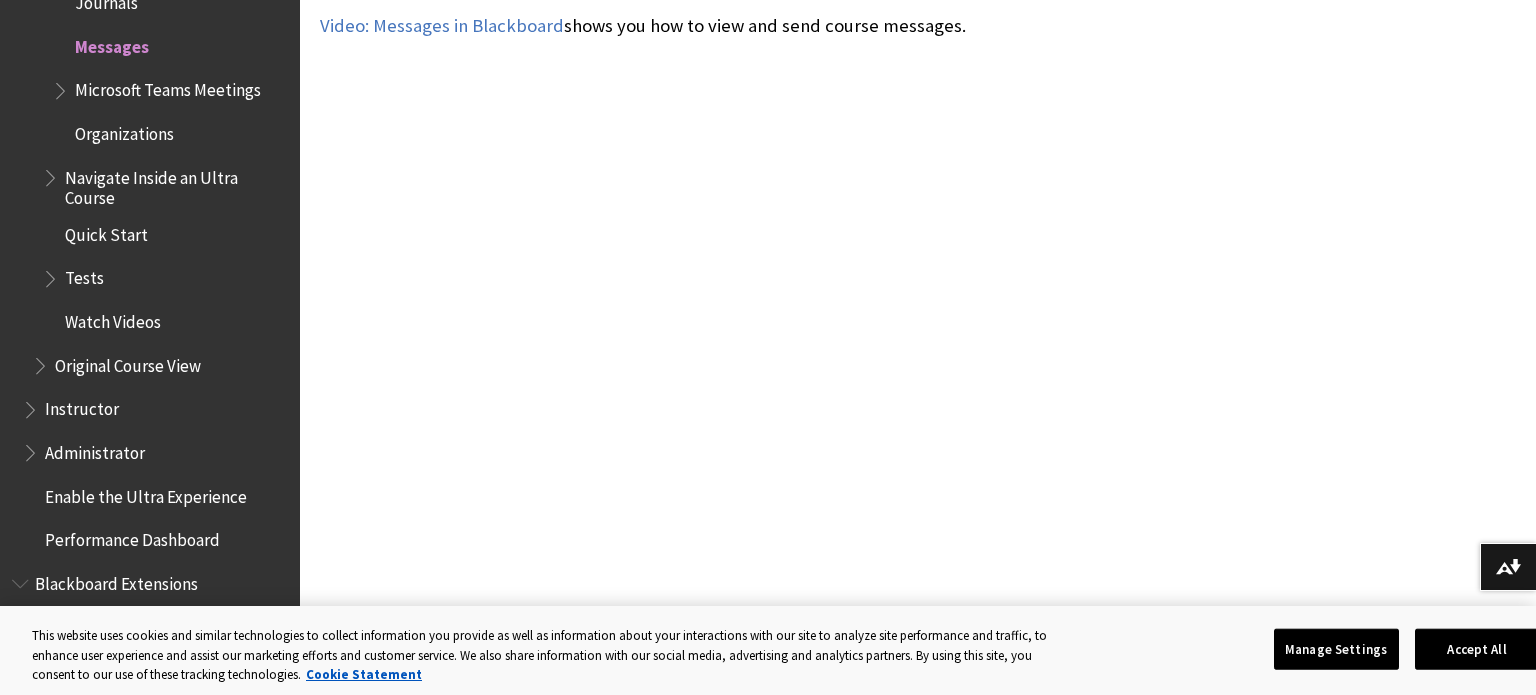 scroll, scrollTop: 1096, scrollLeft: 0, axis: vertical 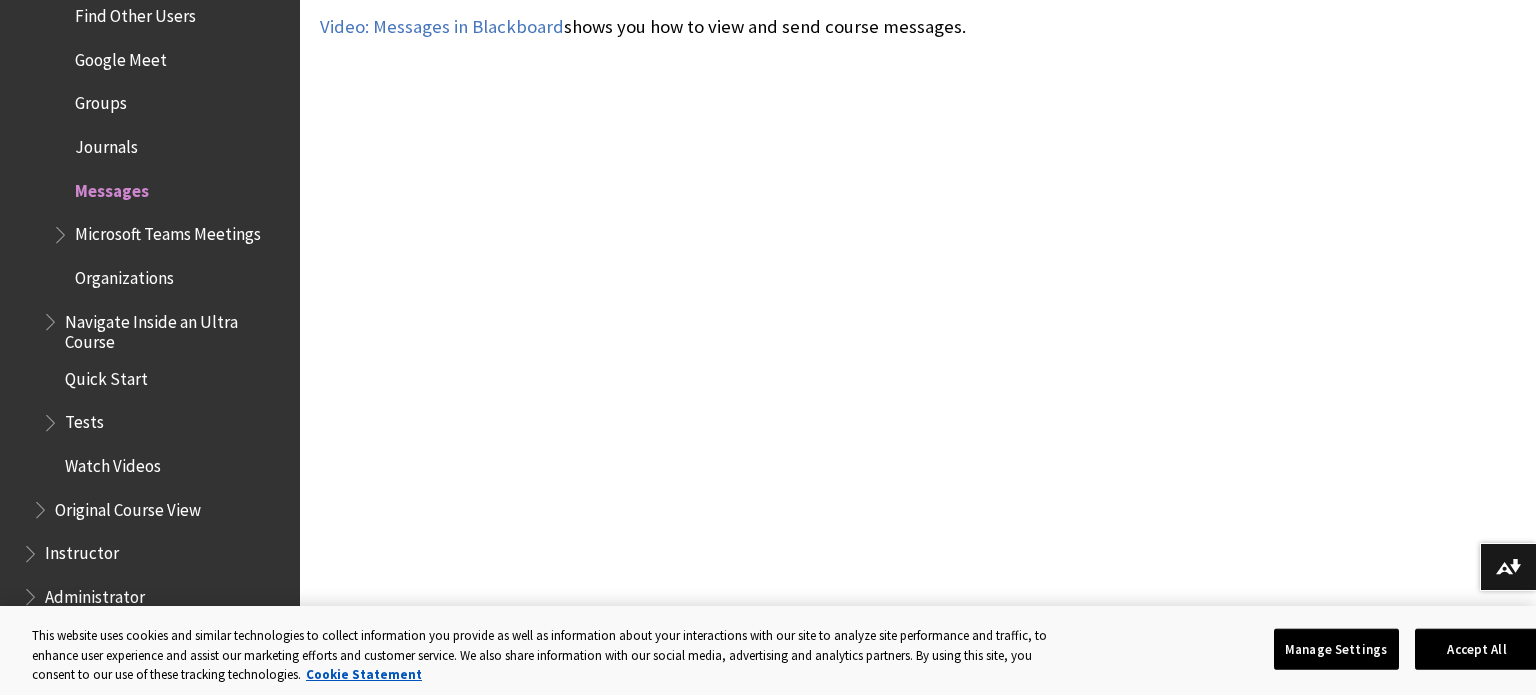click on "Messages" at bounding box center (112, 187) 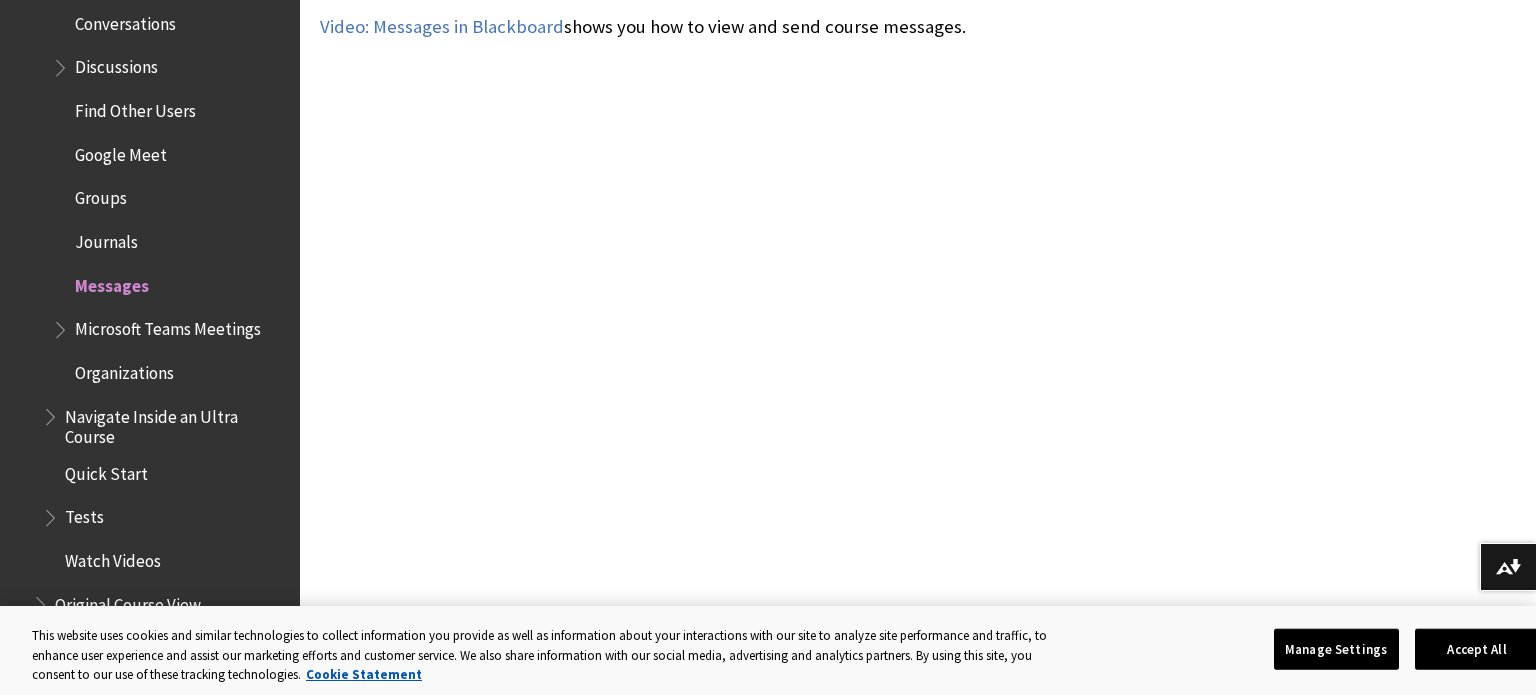 scroll, scrollTop: 2704, scrollLeft: 0, axis: vertical 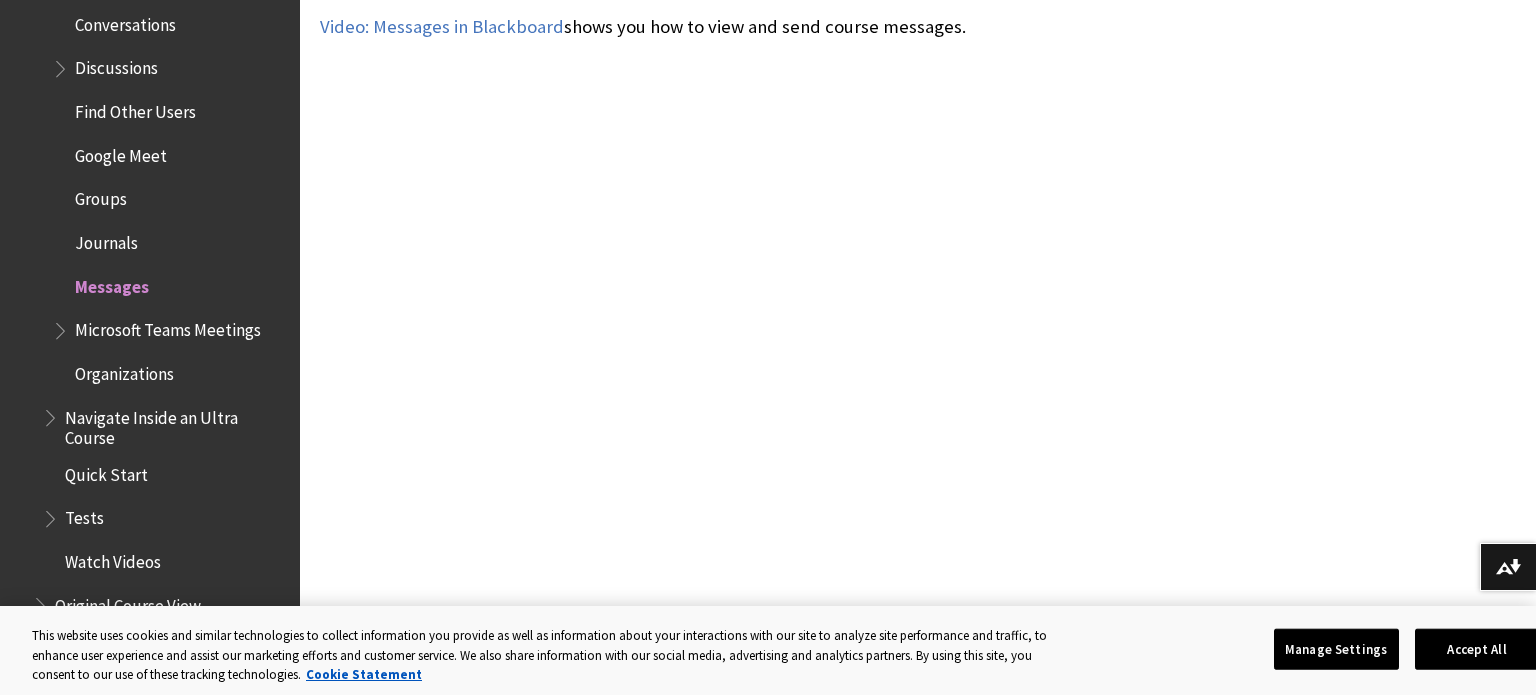 click on "Messages" at bounding box center [112, 283] 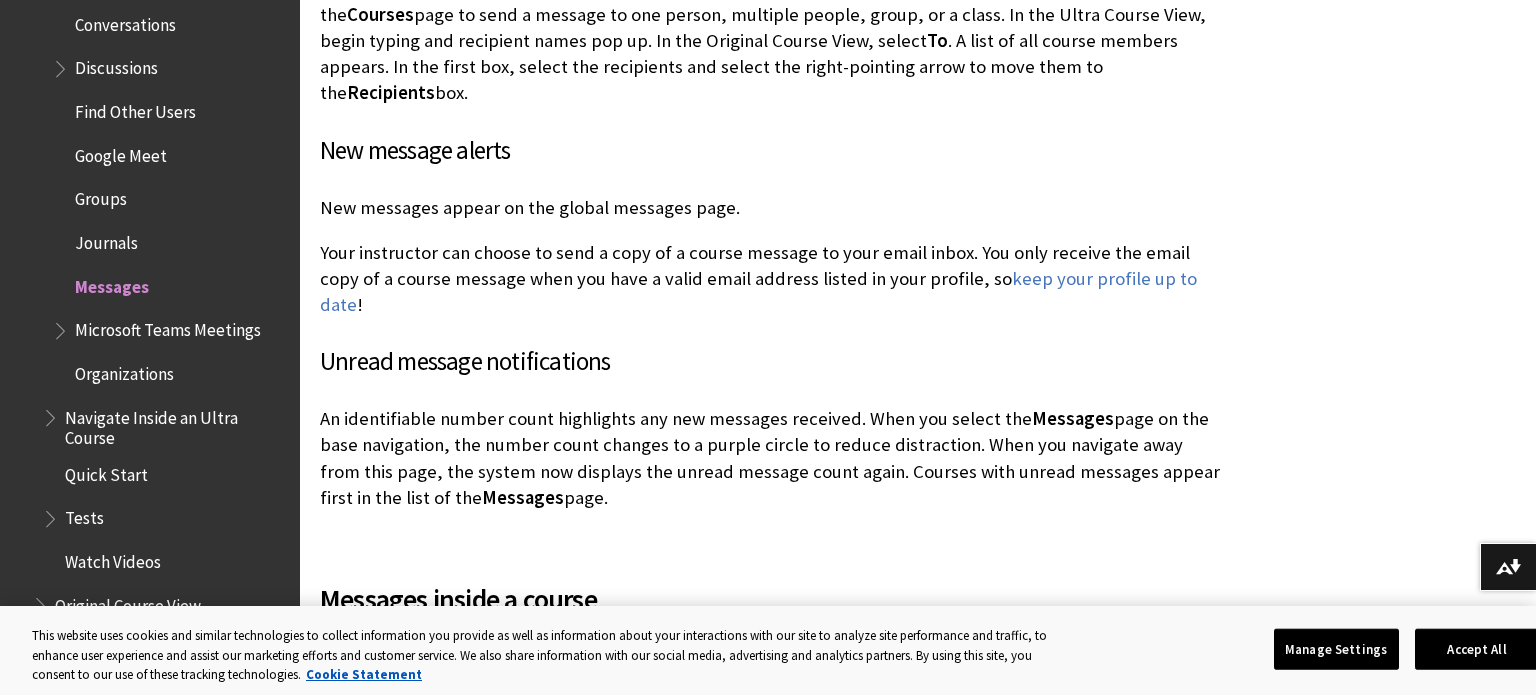 scroll, scrollTop: 2564, scrollLeft: 0, axis: vertical 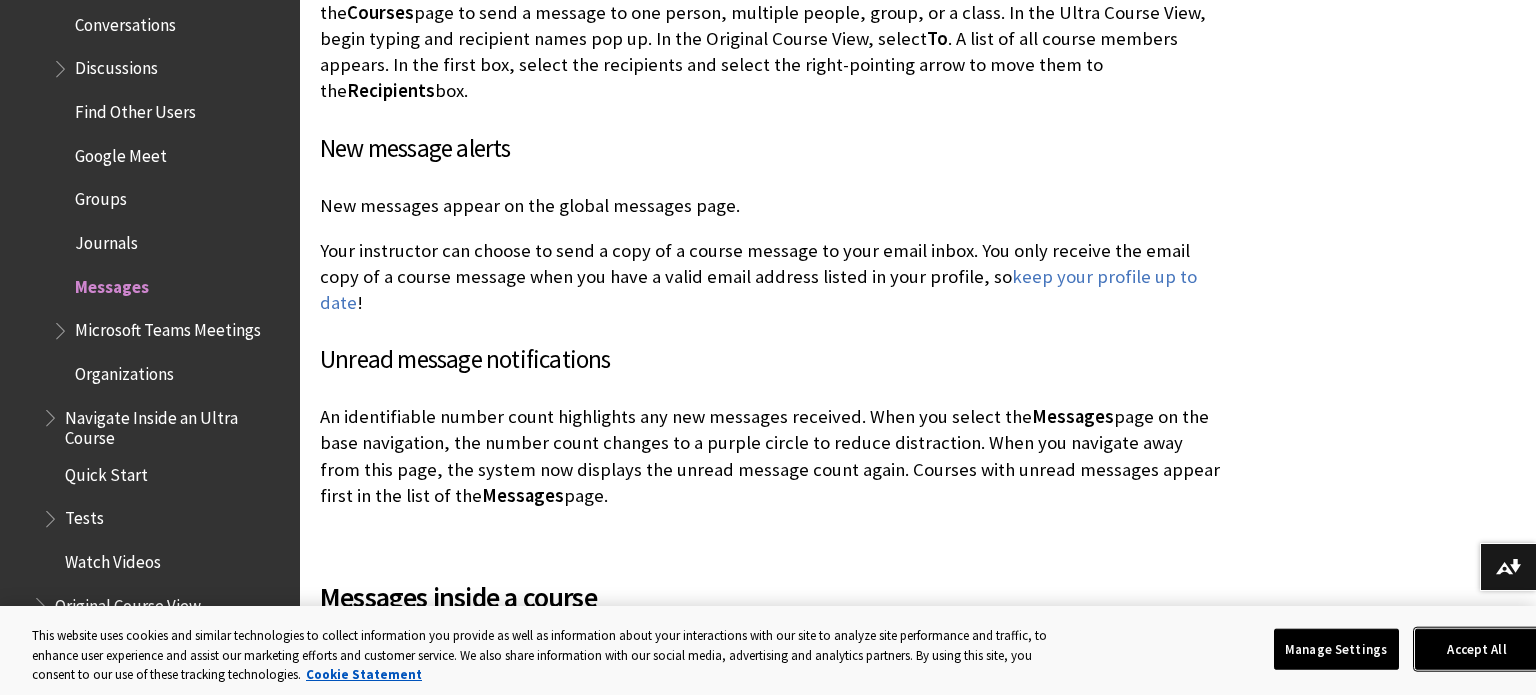 click on "Accept All" at bounding box center [1477, 649] 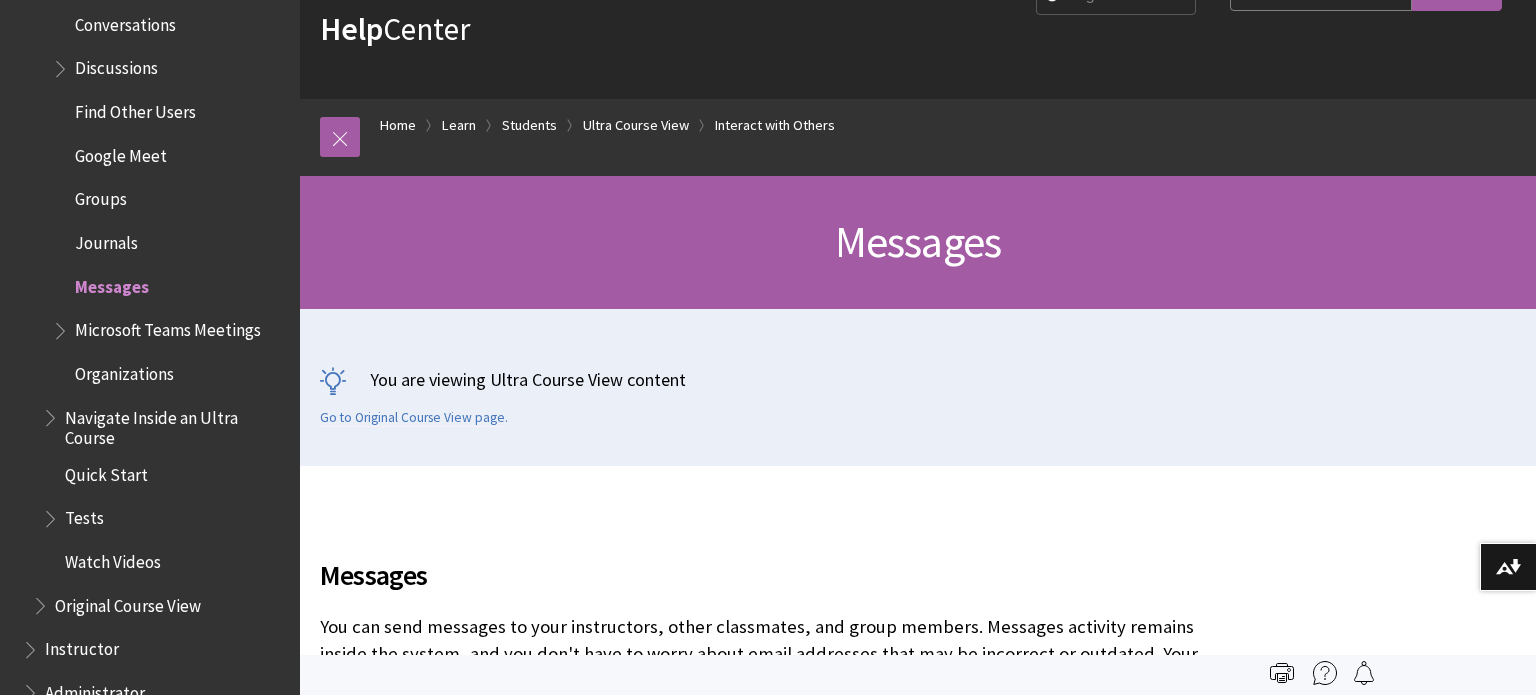 scroll, scrollTop: 0, scrollLeft: 0, axis: both 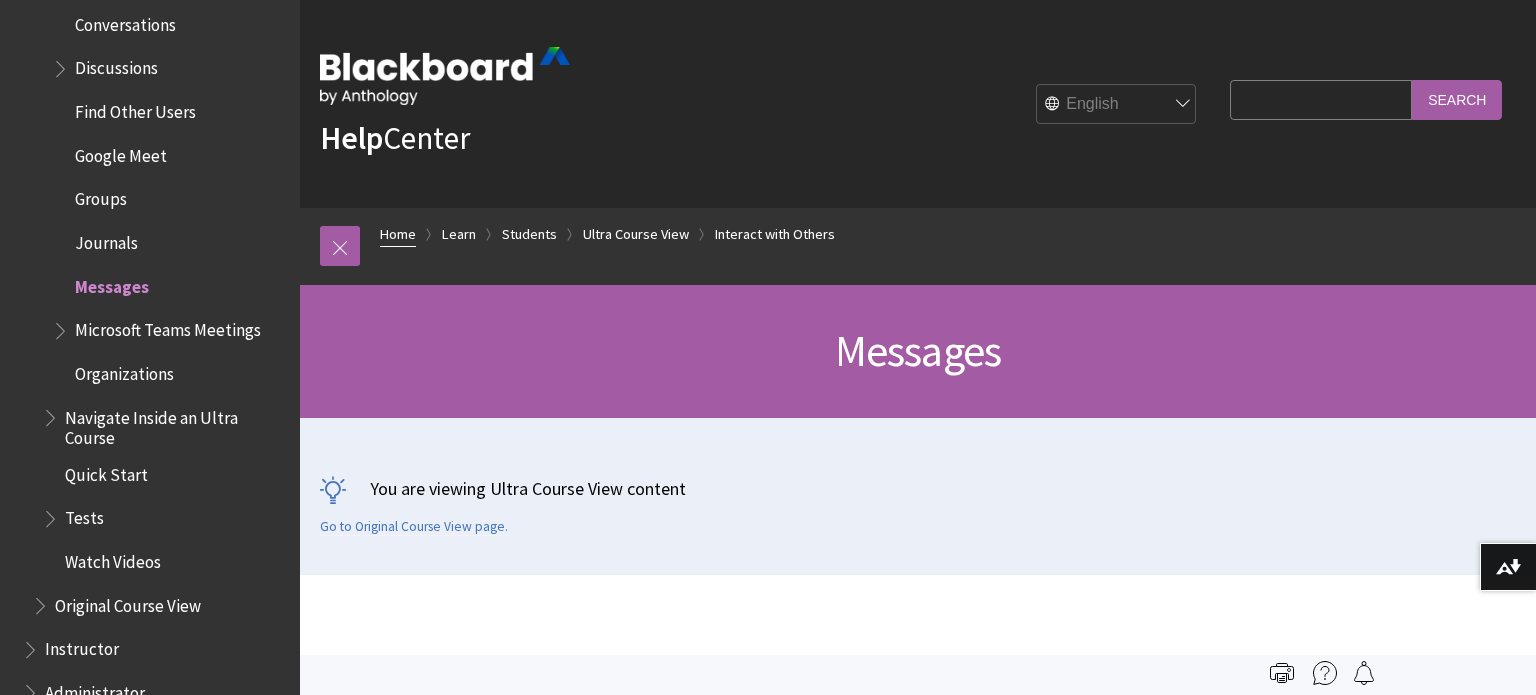 click on "Home" at bounding box center (398, 234) 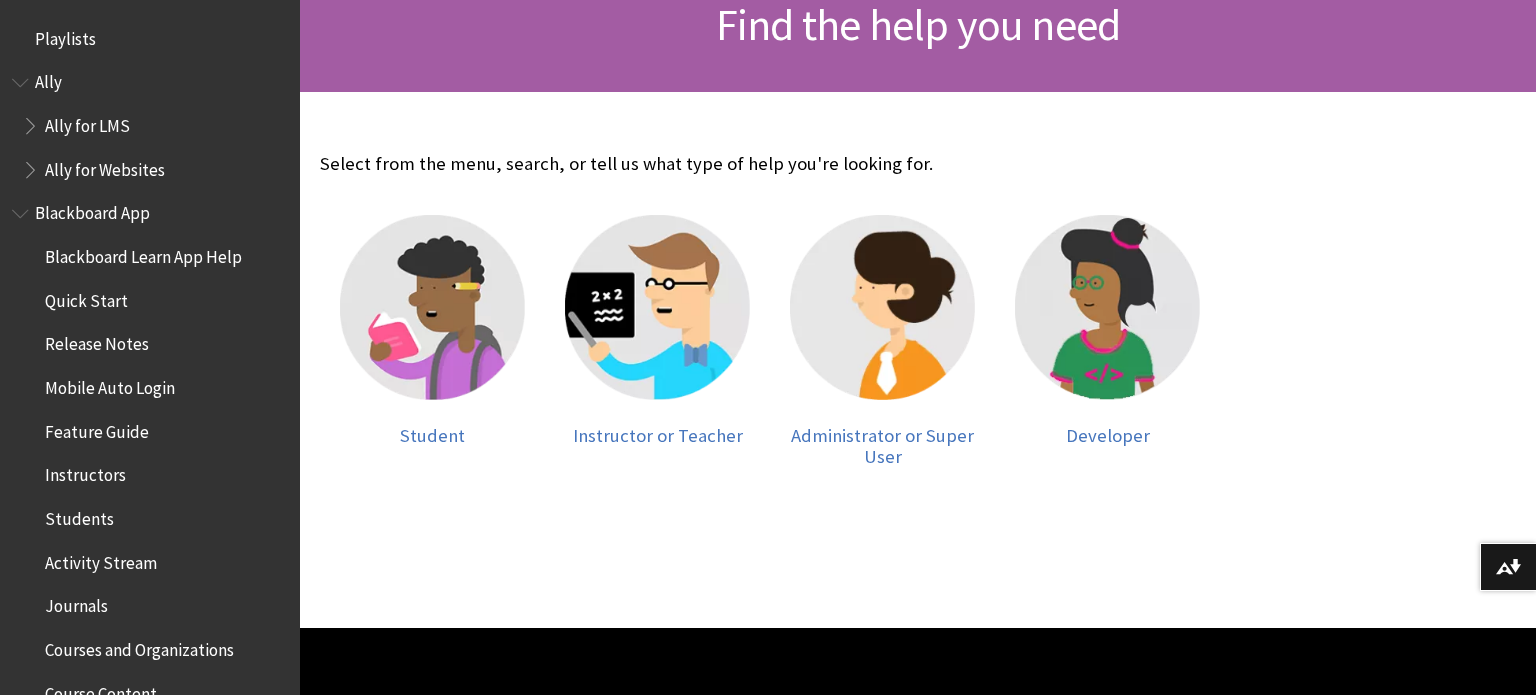 scroll, scrollTop: 359, scrollLeft: 0, axis: vertical 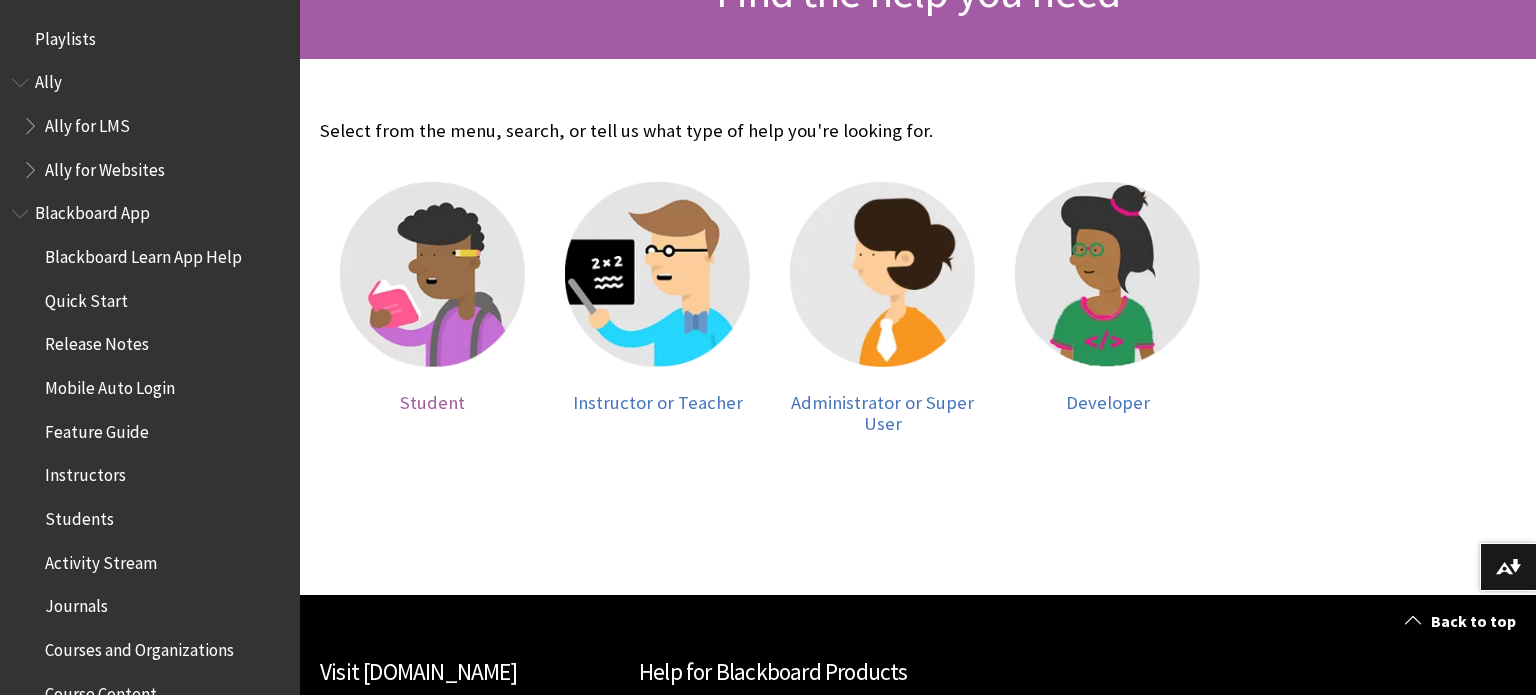 click at bounding box center [432, 274] 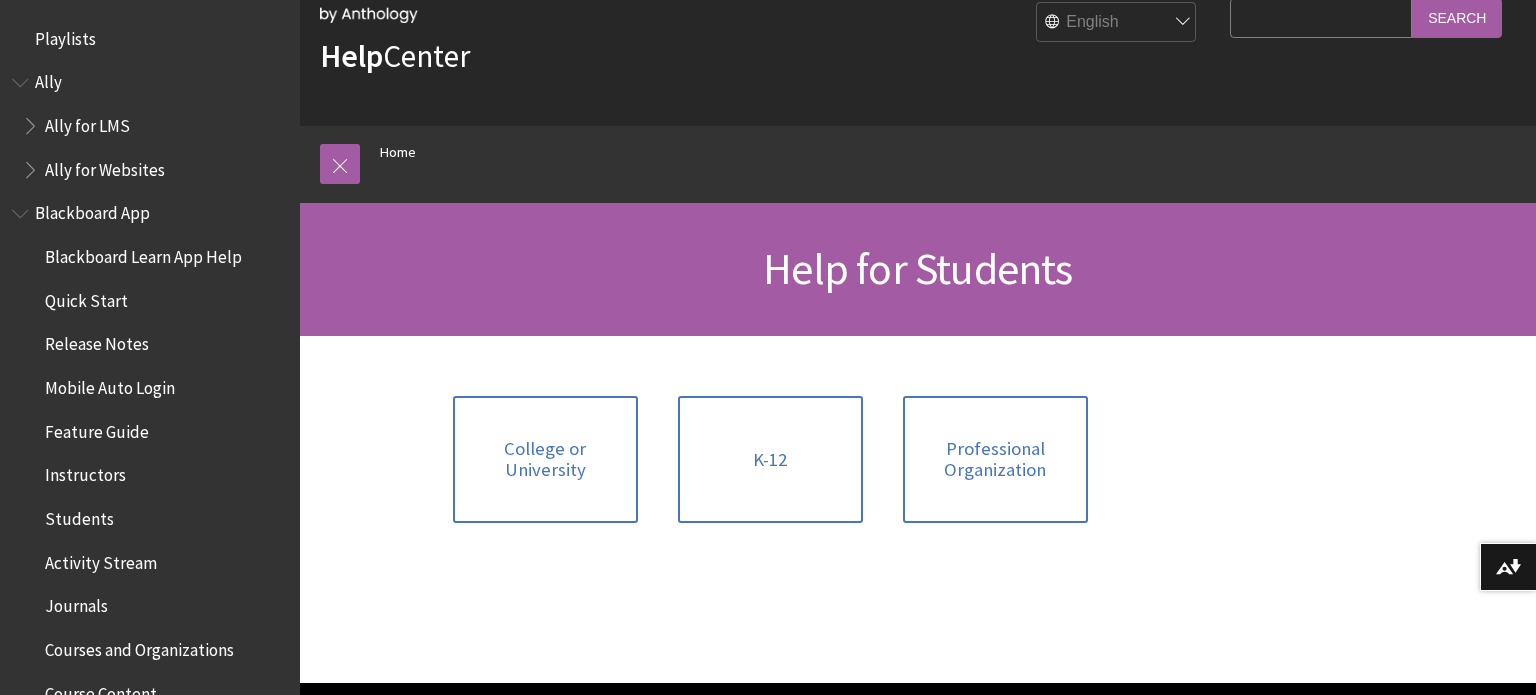 scroll, scrollTop: 0, scrollLeft: 0, axis: both 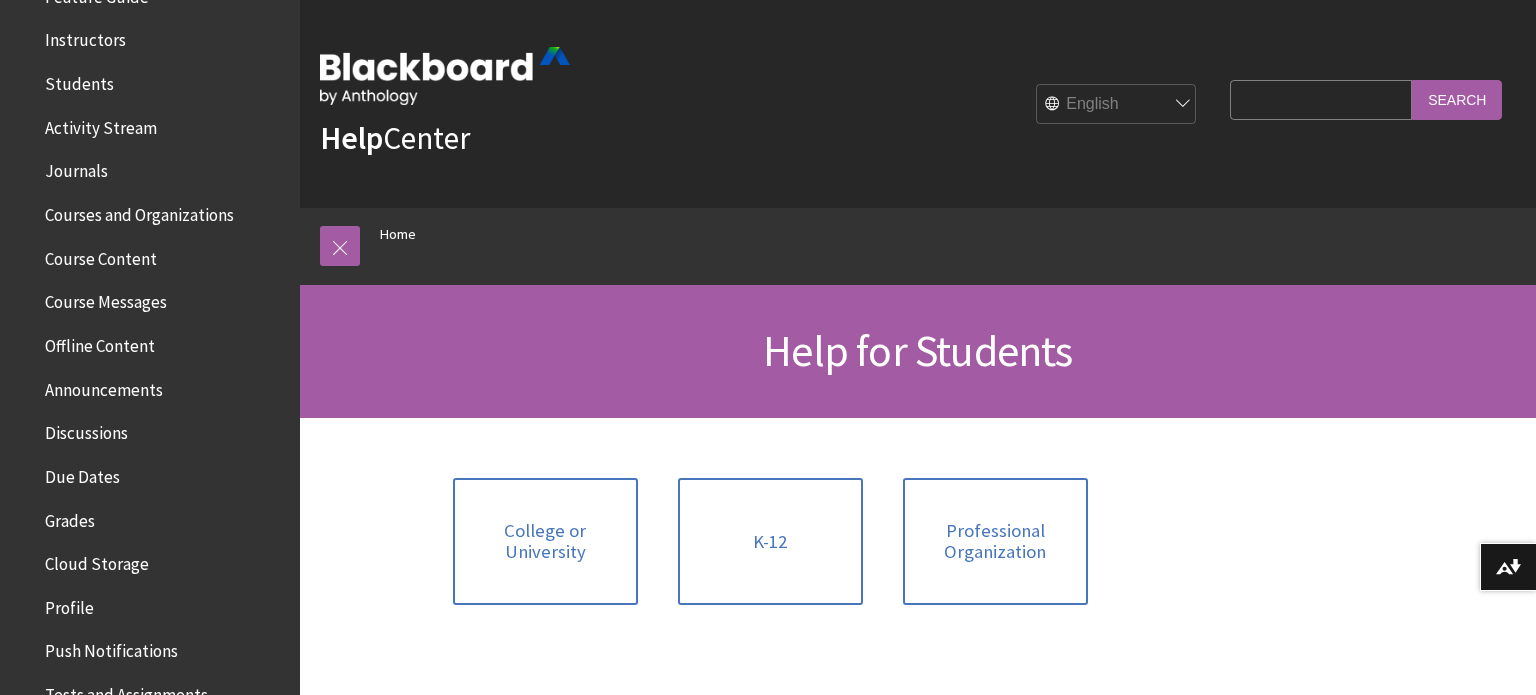 click on "Course Messages" at bounding box center [106, 299] 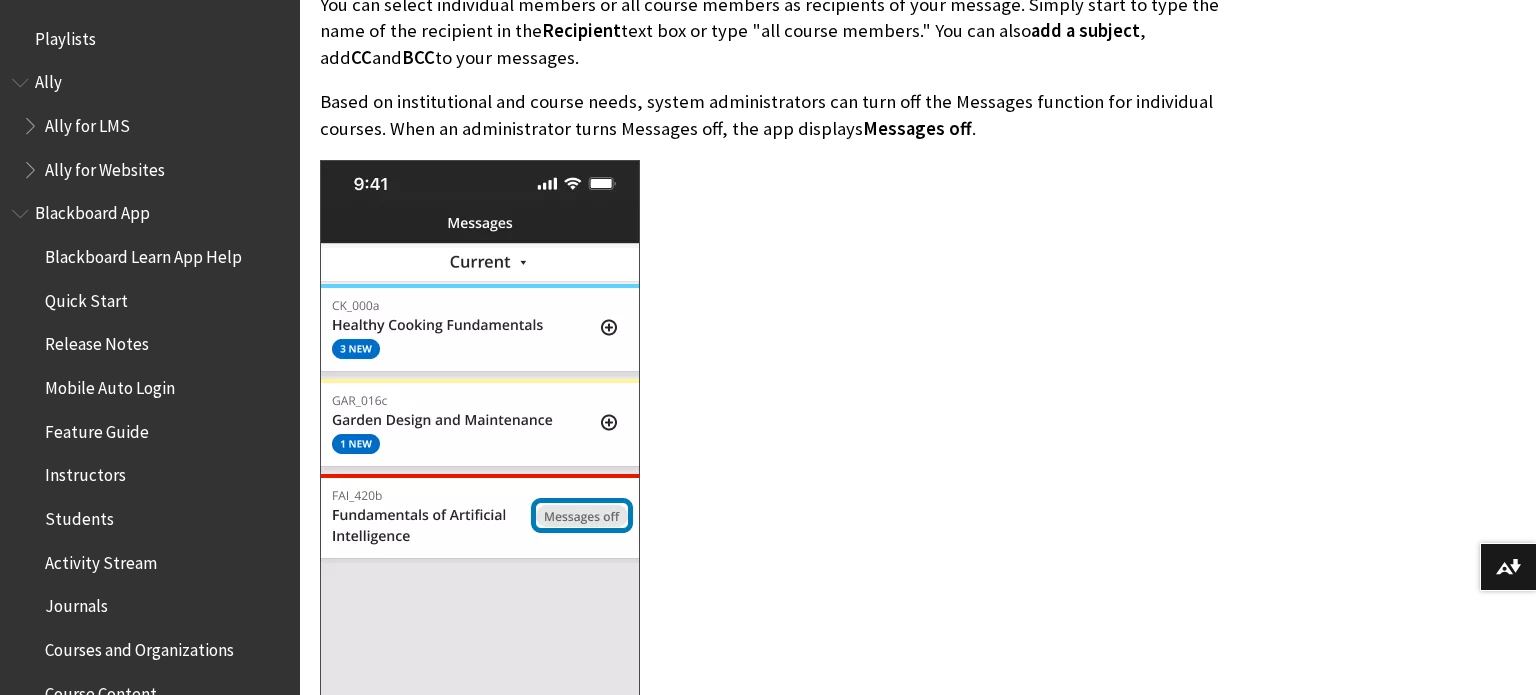 scroll, scrollTop: 1595, scrollLeft: 0, axis: vertical 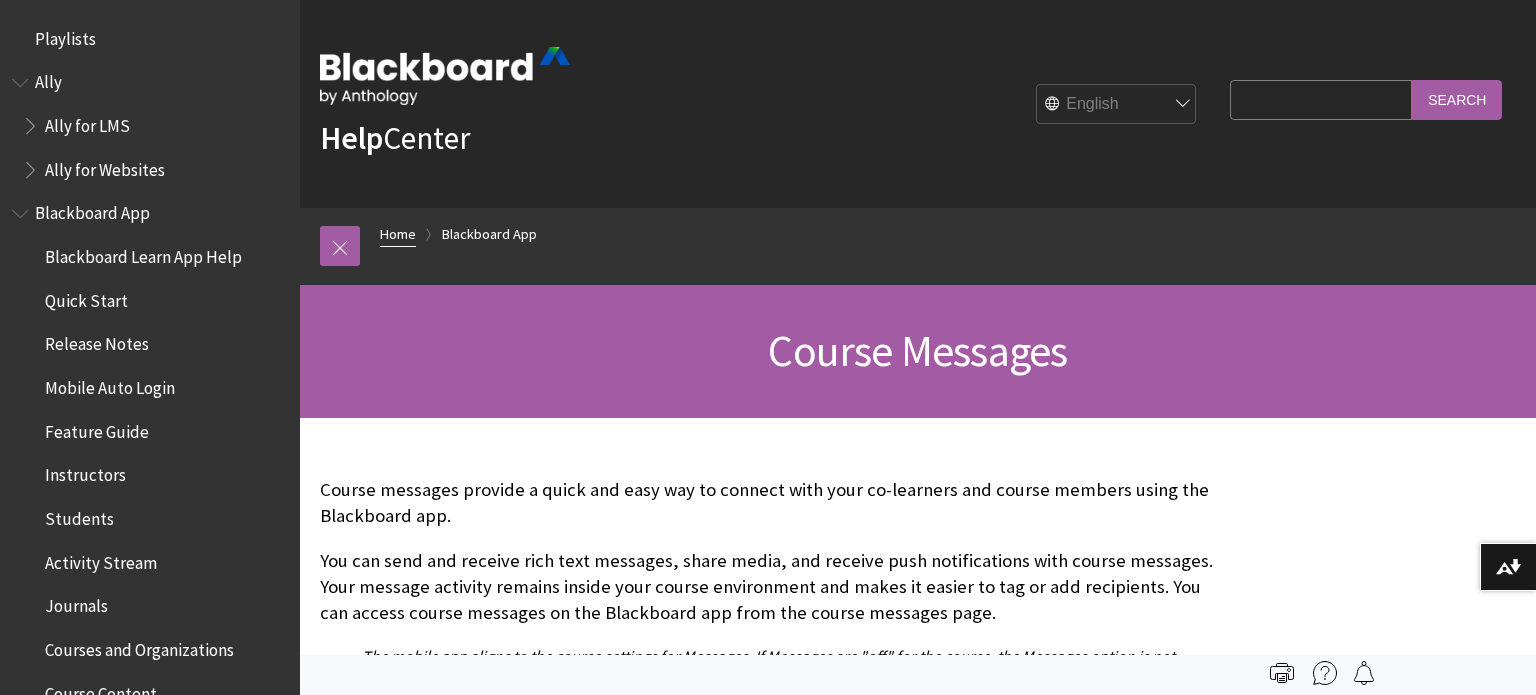 click on "Home" at bounding box center (398, 234) 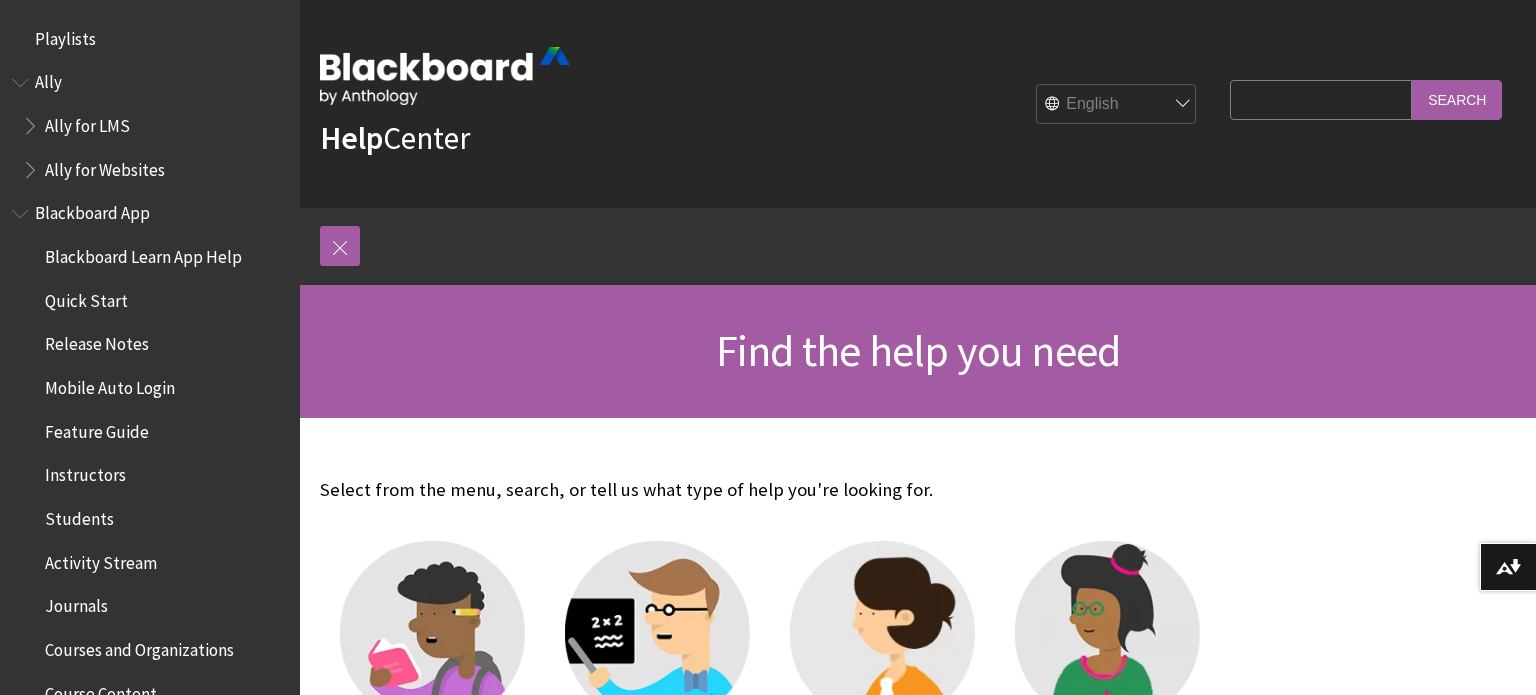 scroll, scrollTop: 0, scrollLeft: 0, axis: both 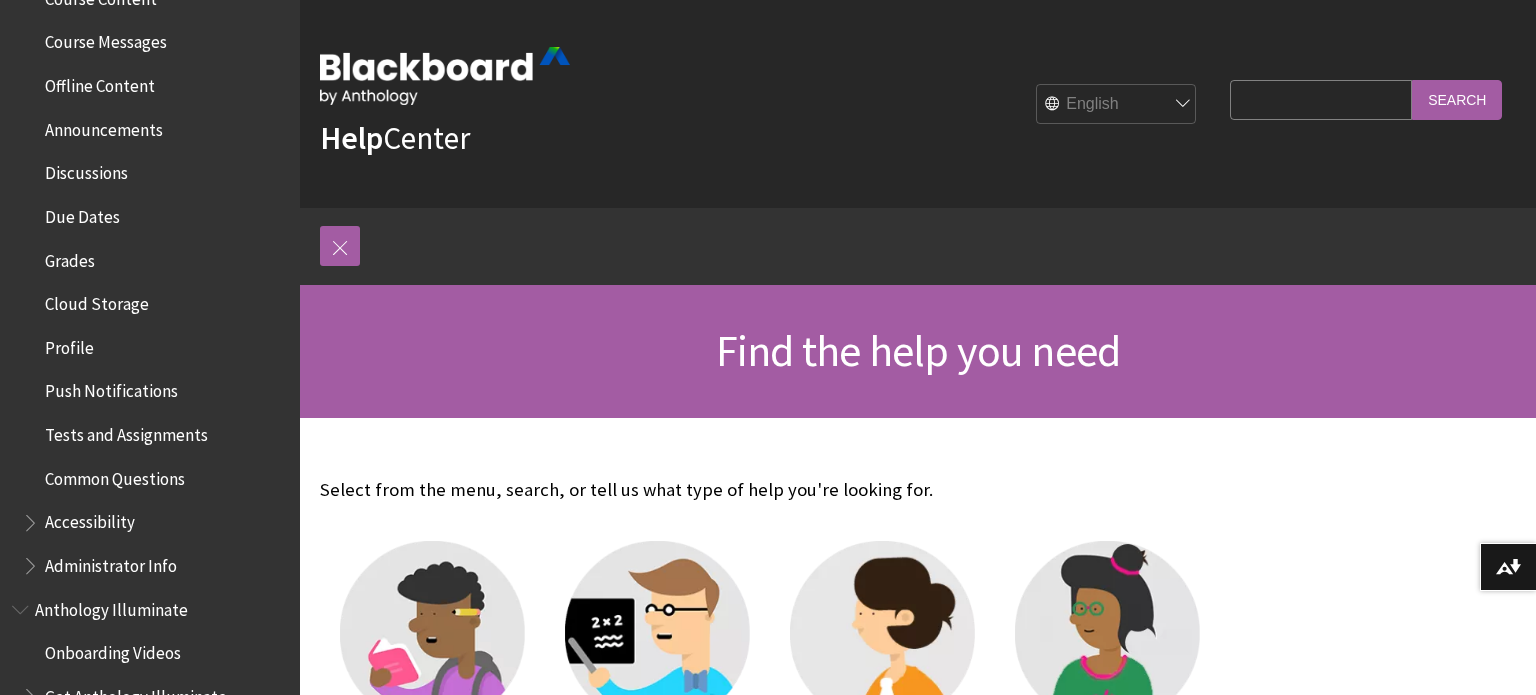 click on "Discussions" at bounding box center [86, 169] 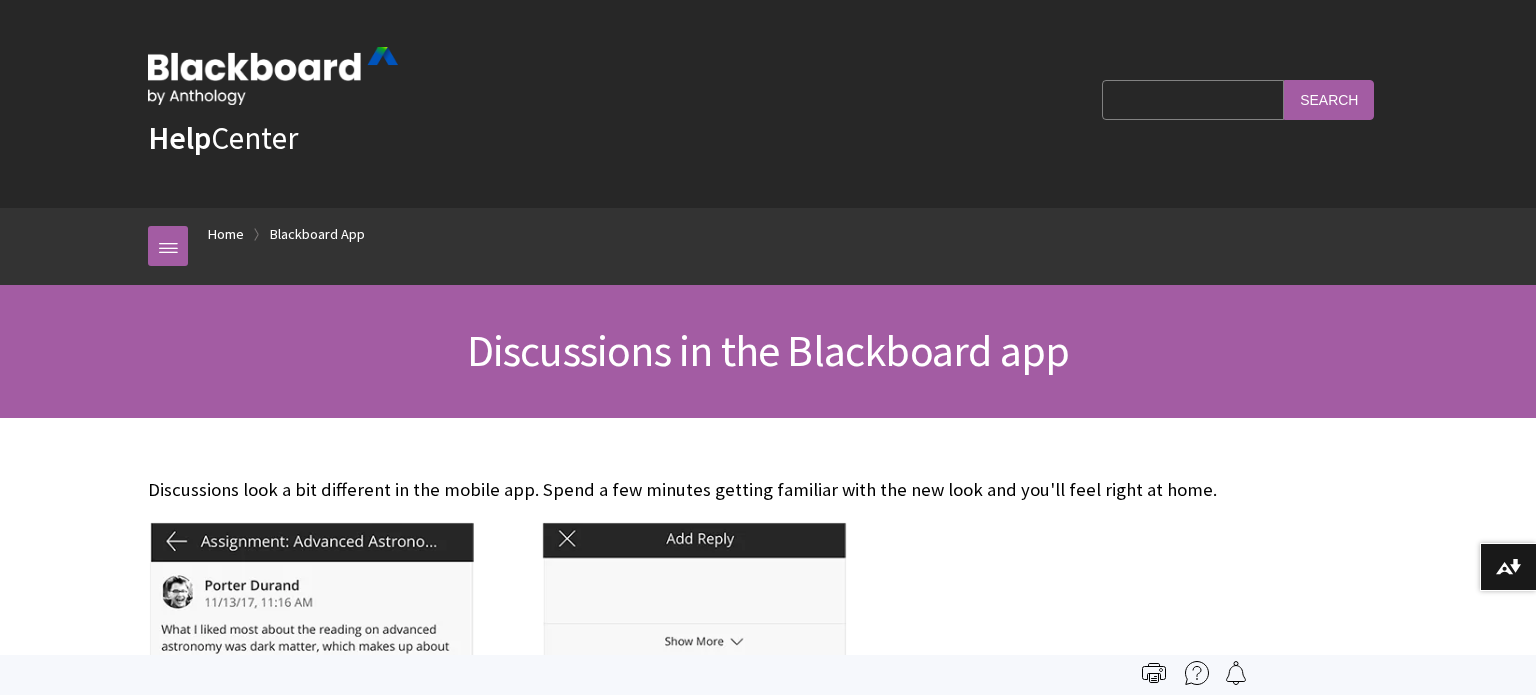 scroll, scrollTop: 0, scrollLeft: 0, axis: both 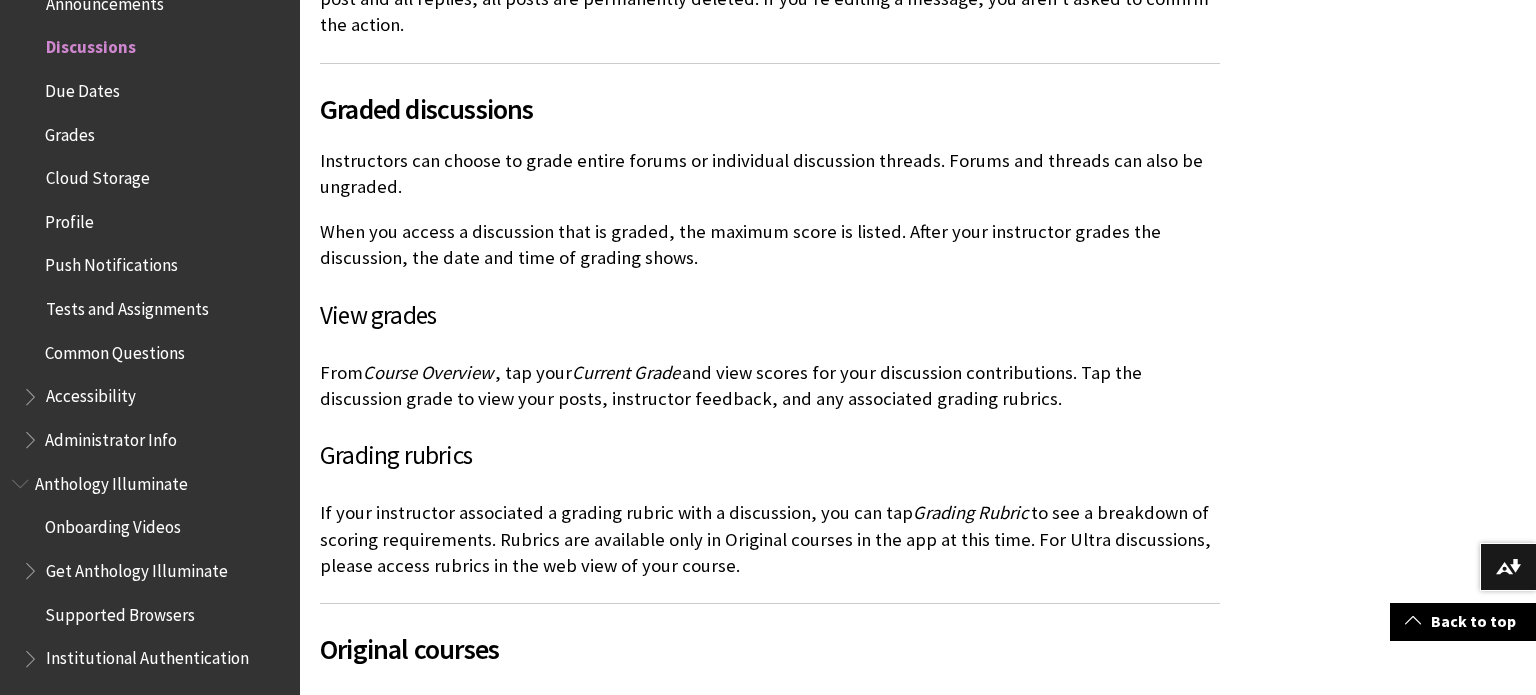 click on "Profile" at bounding box center (69, 218) 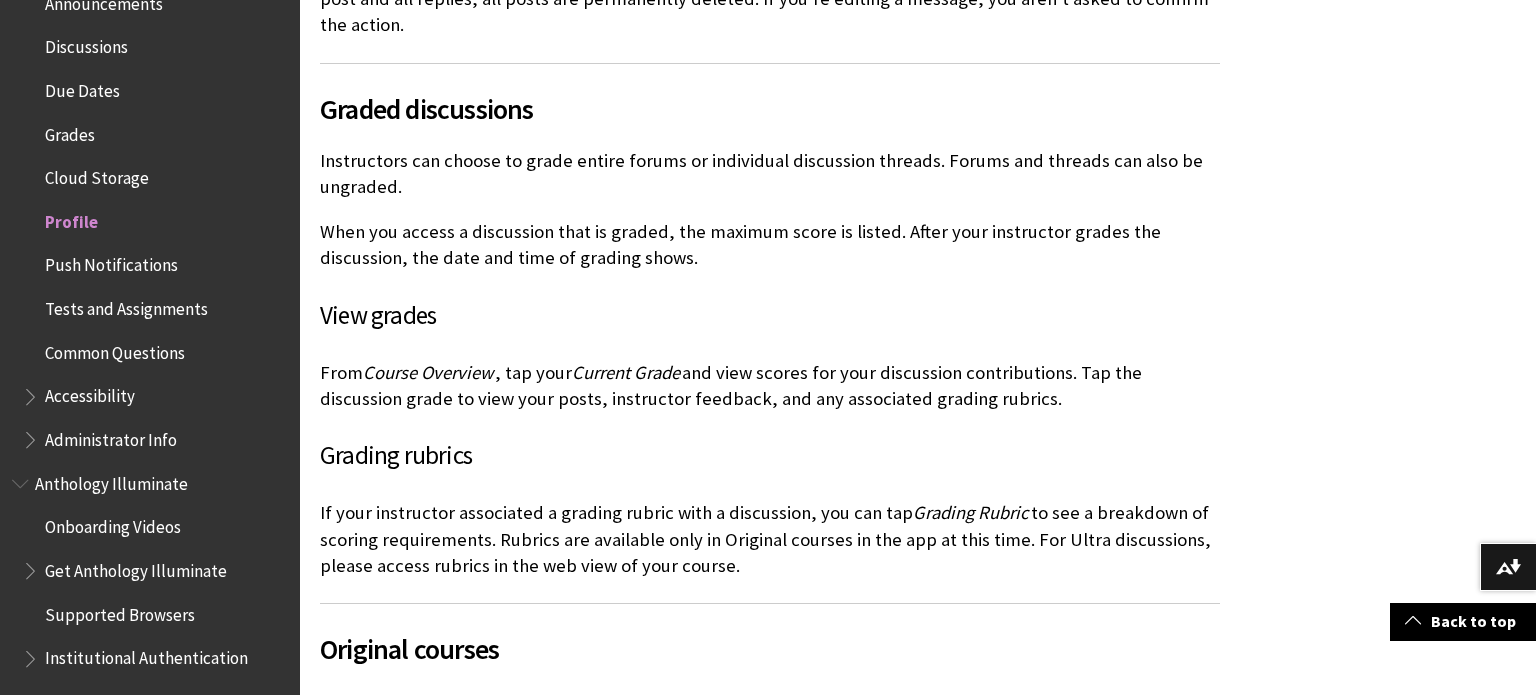 click on "Profile" at bounding box center (71, 218) 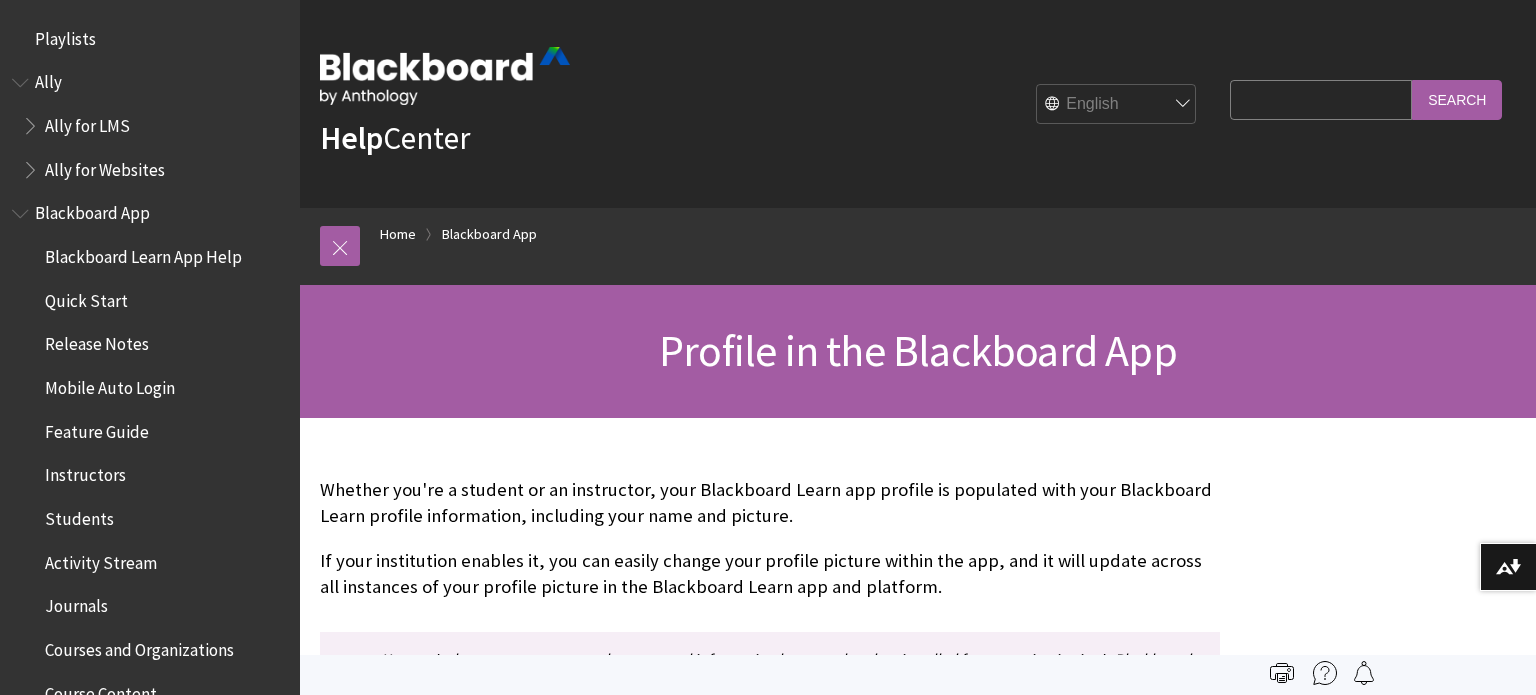 scroll, scrollTop: 0, scrollLeft: 0, axis: both 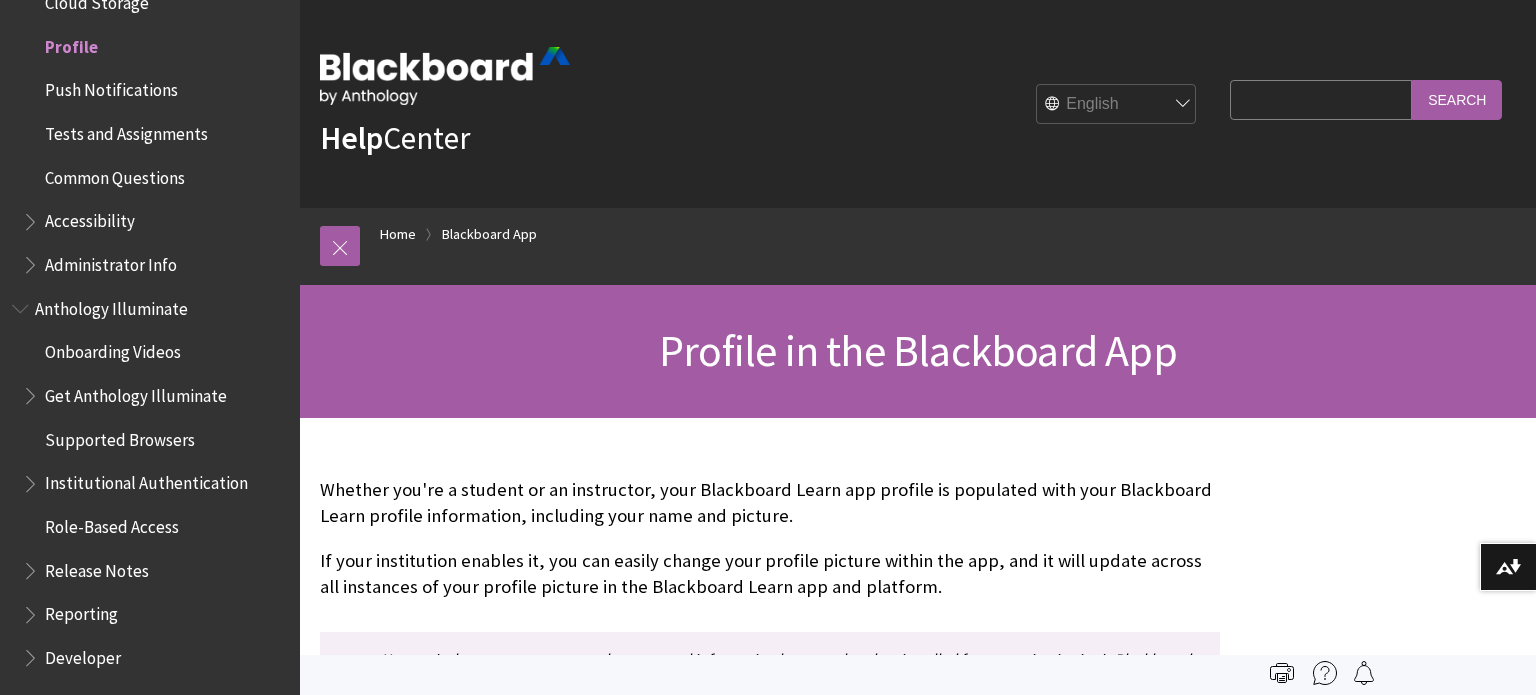 click at bounding box center [918, 5463] 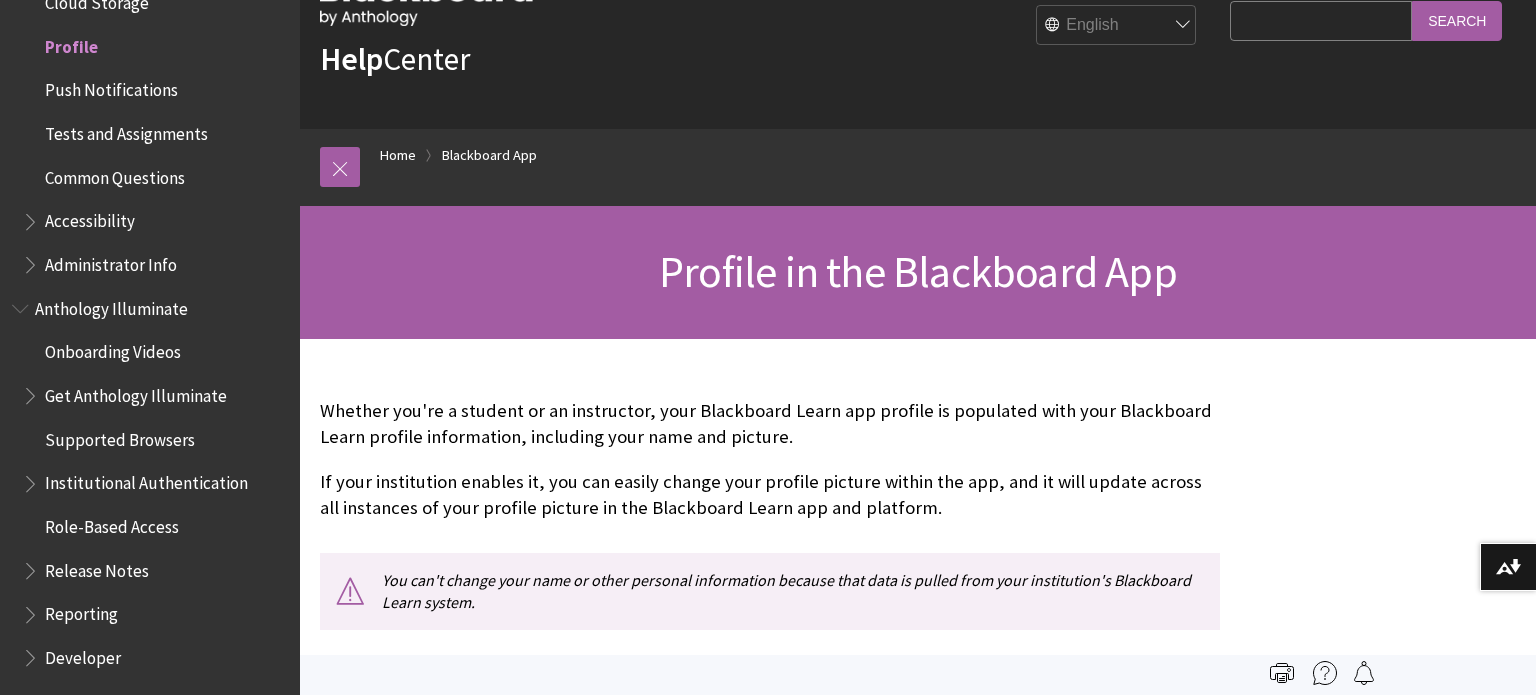scroll, scrollTop: 3, scrollLeft: 0, axis: vertical 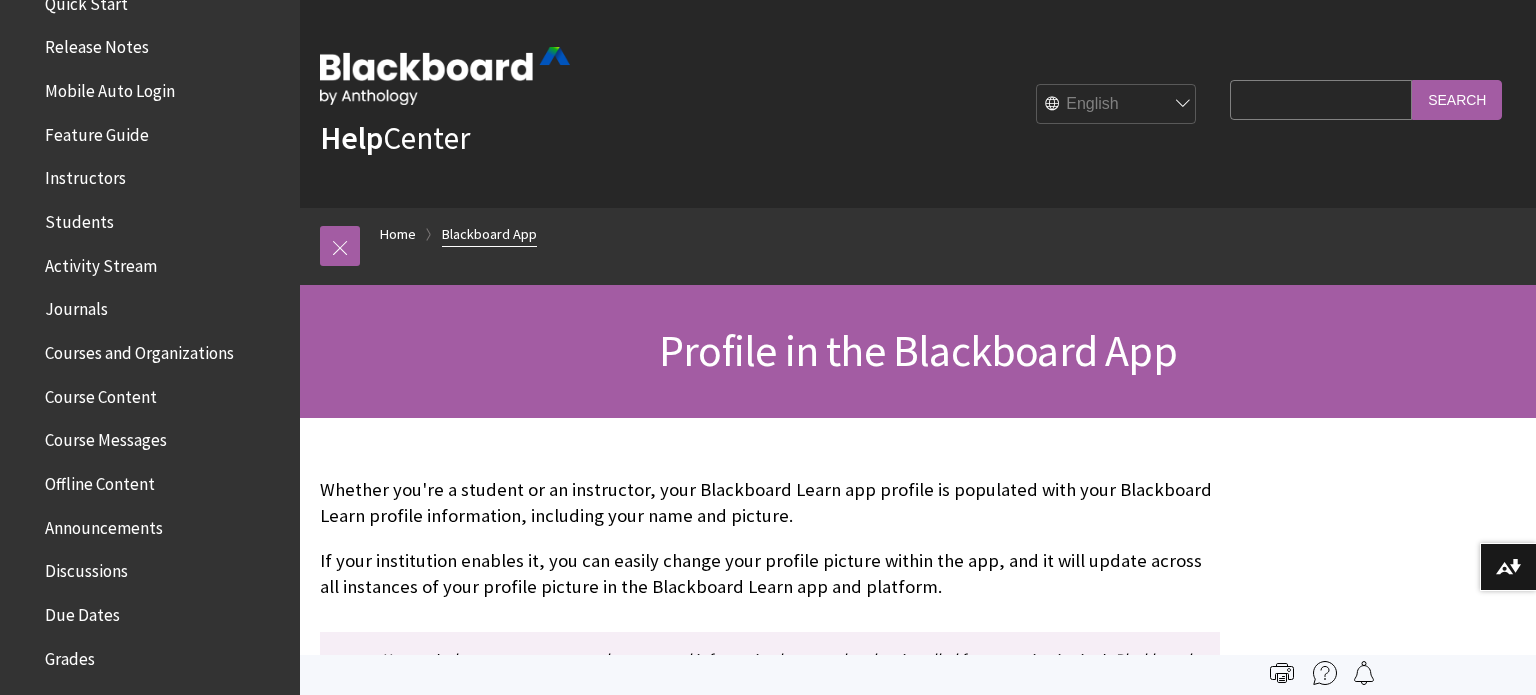click on "Blackboard App" at bounding box center (489, 234) 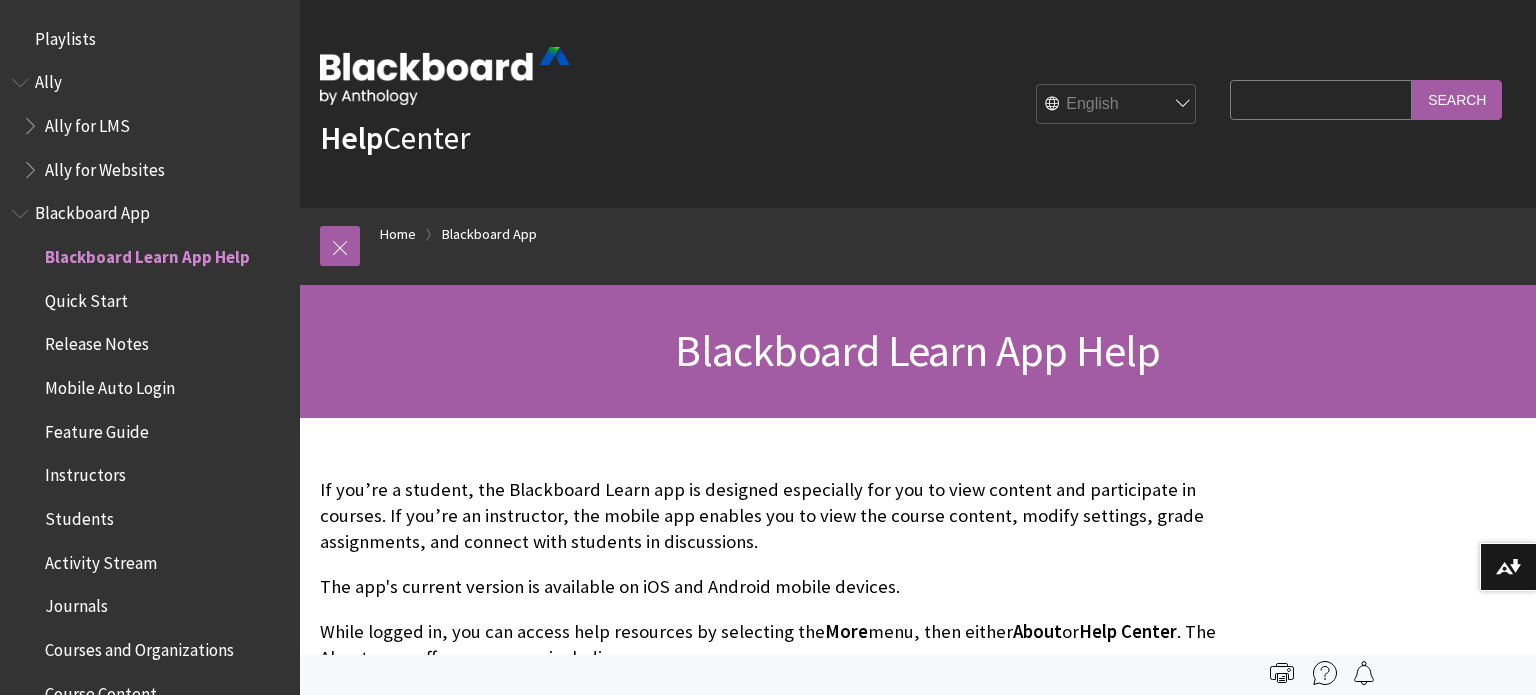 scroll, scrollTop: 0, scrollLeft: 0, axis: both 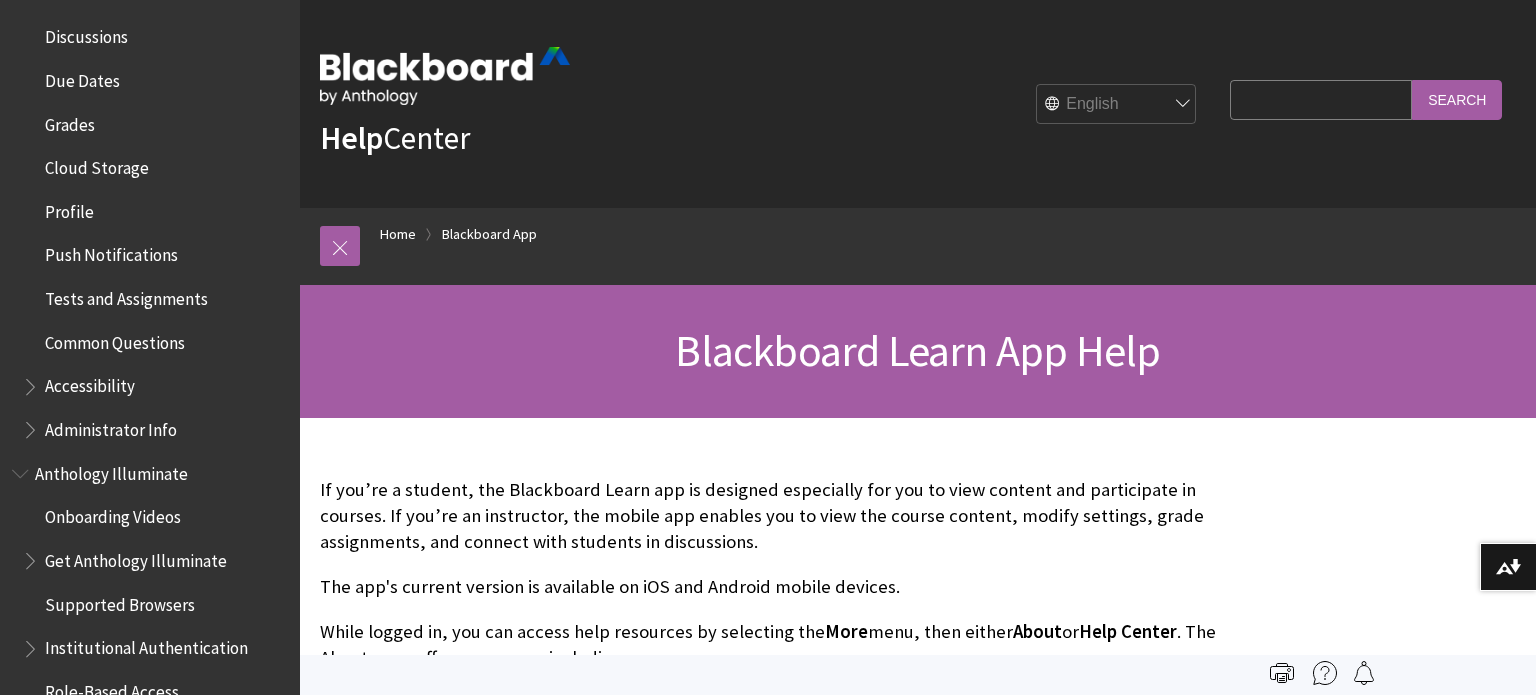 click on "Tests and Assignments" at bounding box center (126, 295) 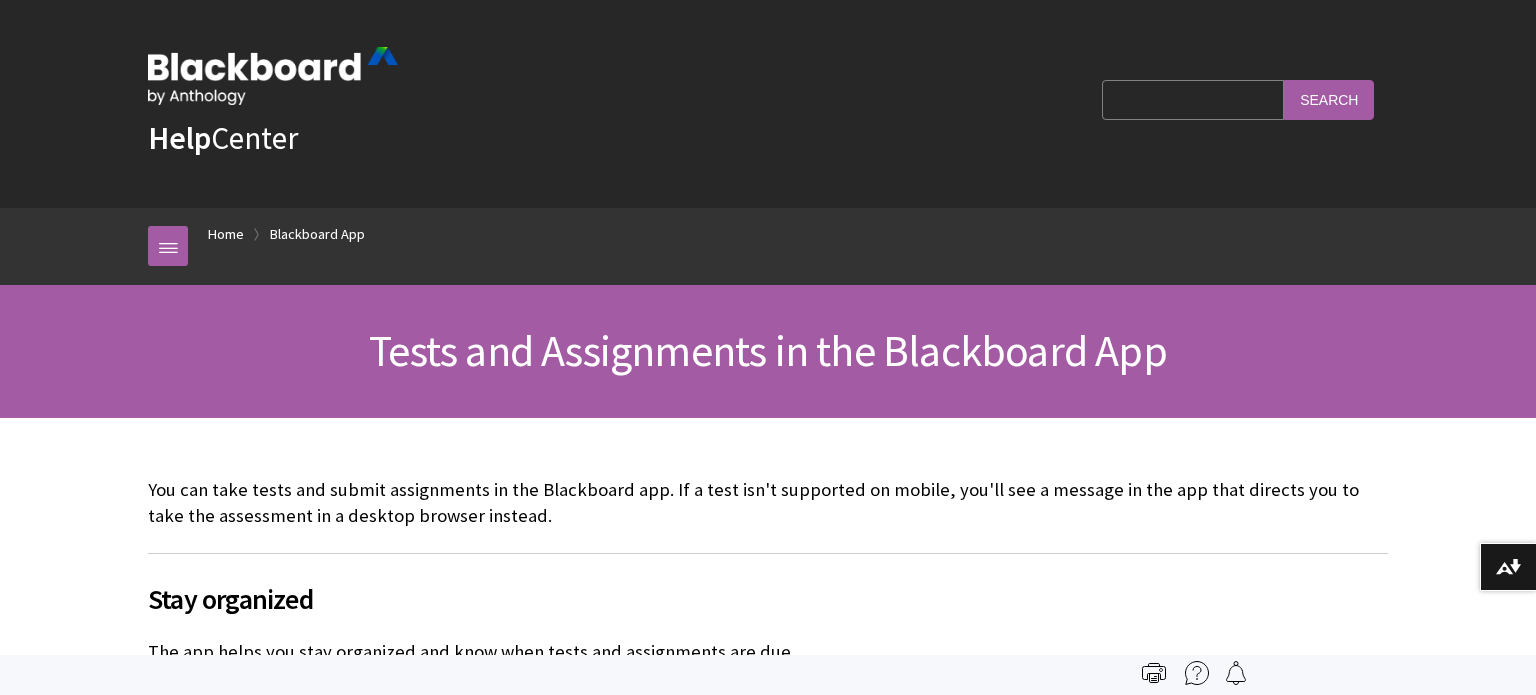scroll, scrollTop: 0, scrollLeft: 0, axis: both 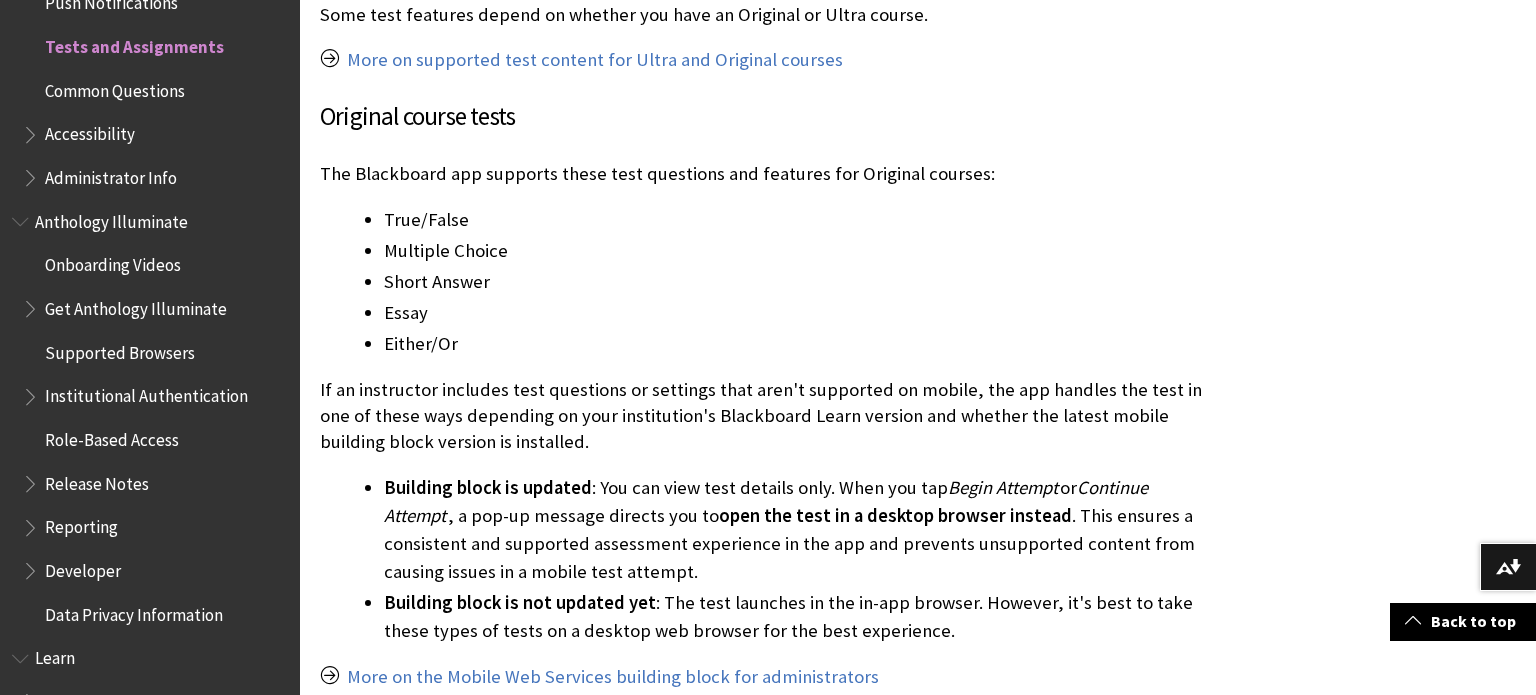click on "Stay organized Activity Stream . ." at bounding box center [918, 222] 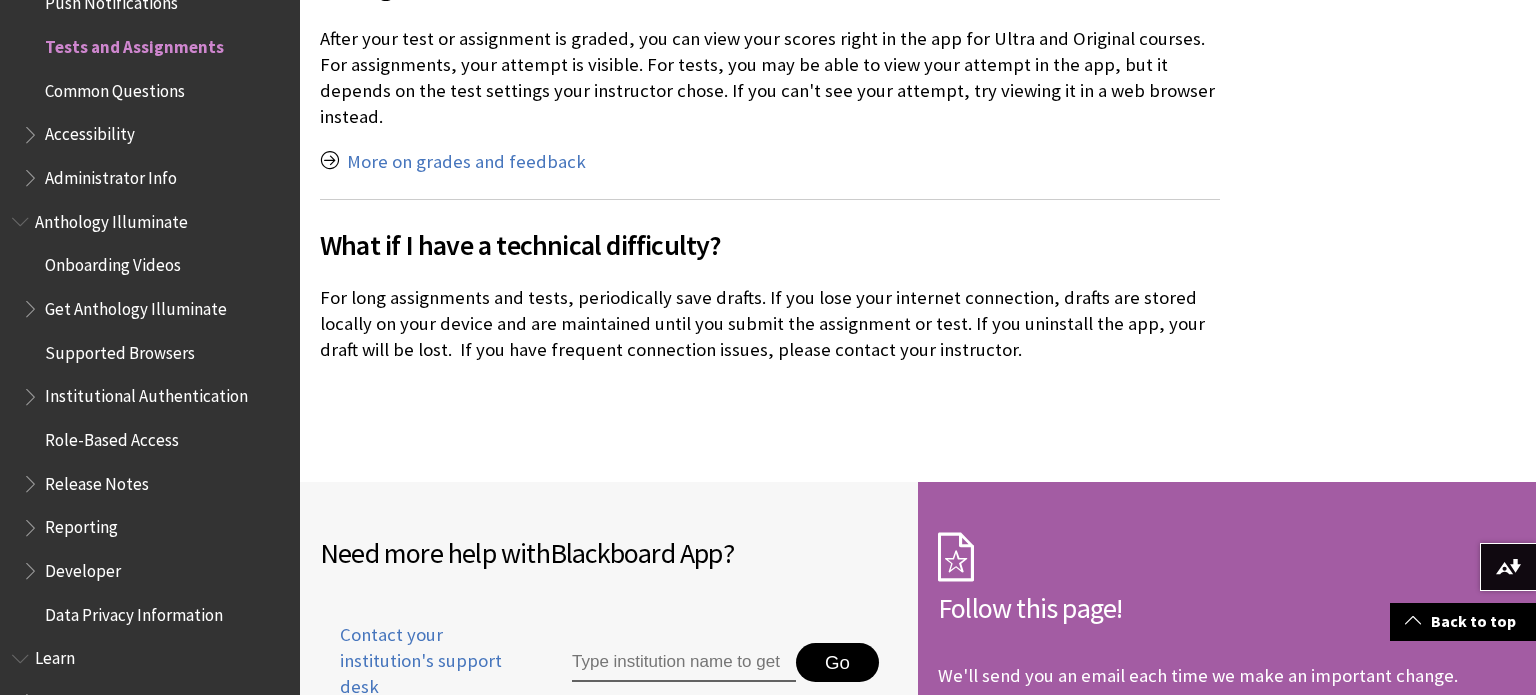 scroll, scrollTop: 4504, scrollLeft: 0, axis: vertical 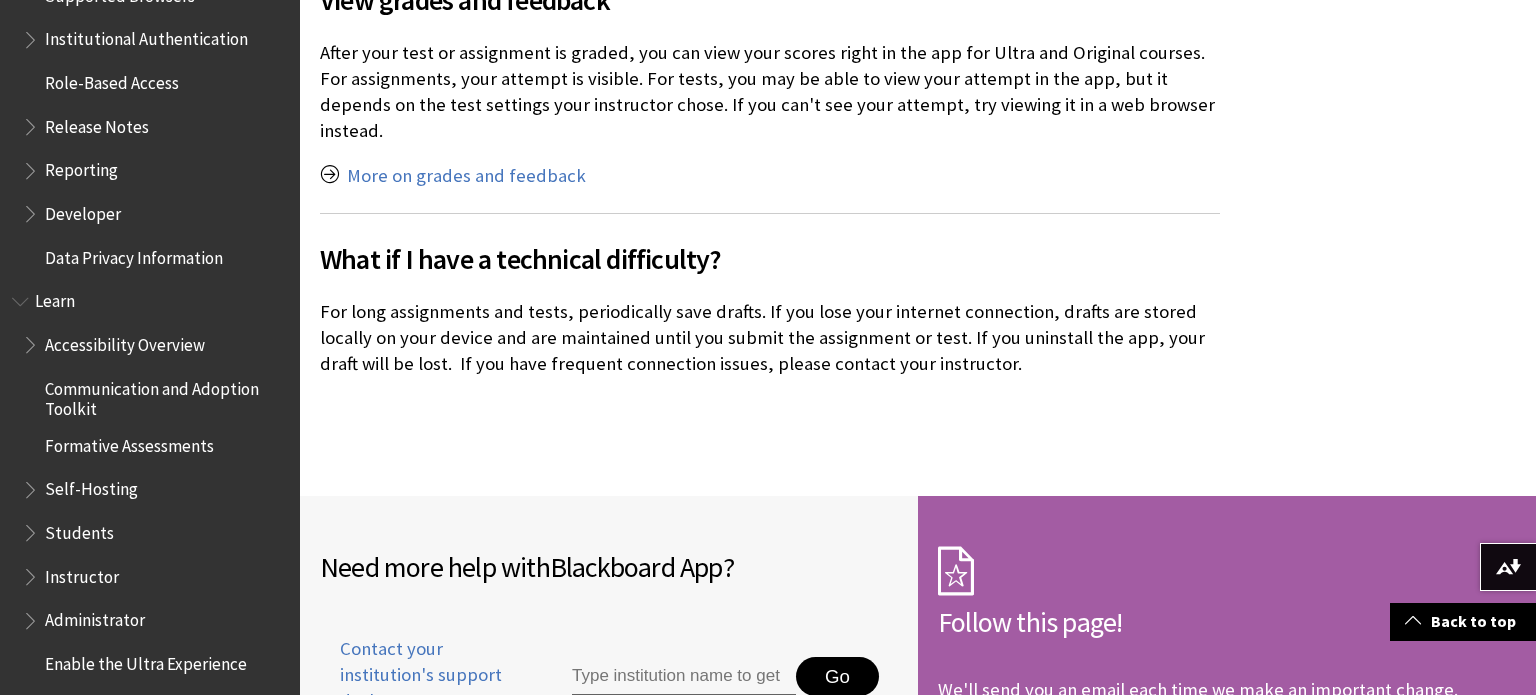 click on "Formative Assessments" at bounding box center [129, 442] 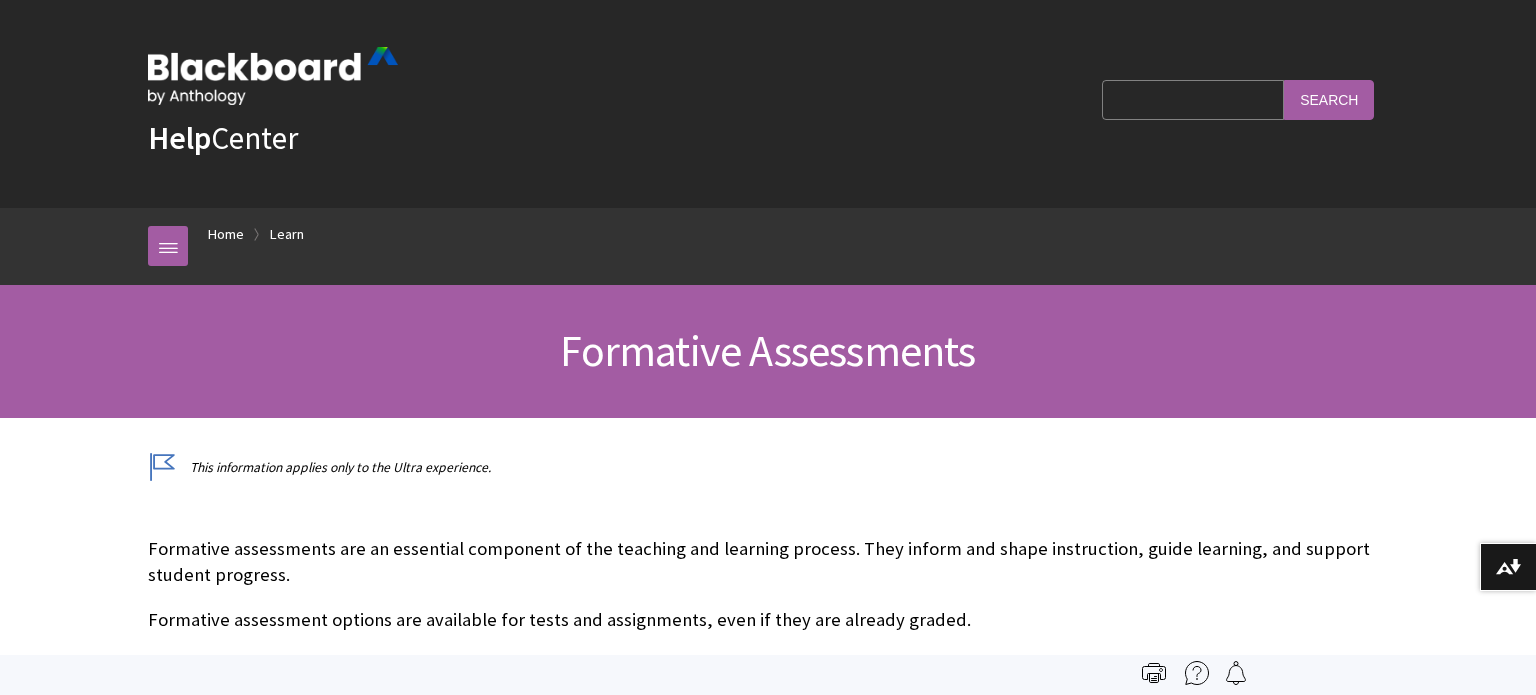 scroll, scrollTop: 0, scrollLeft: 0, axis: both 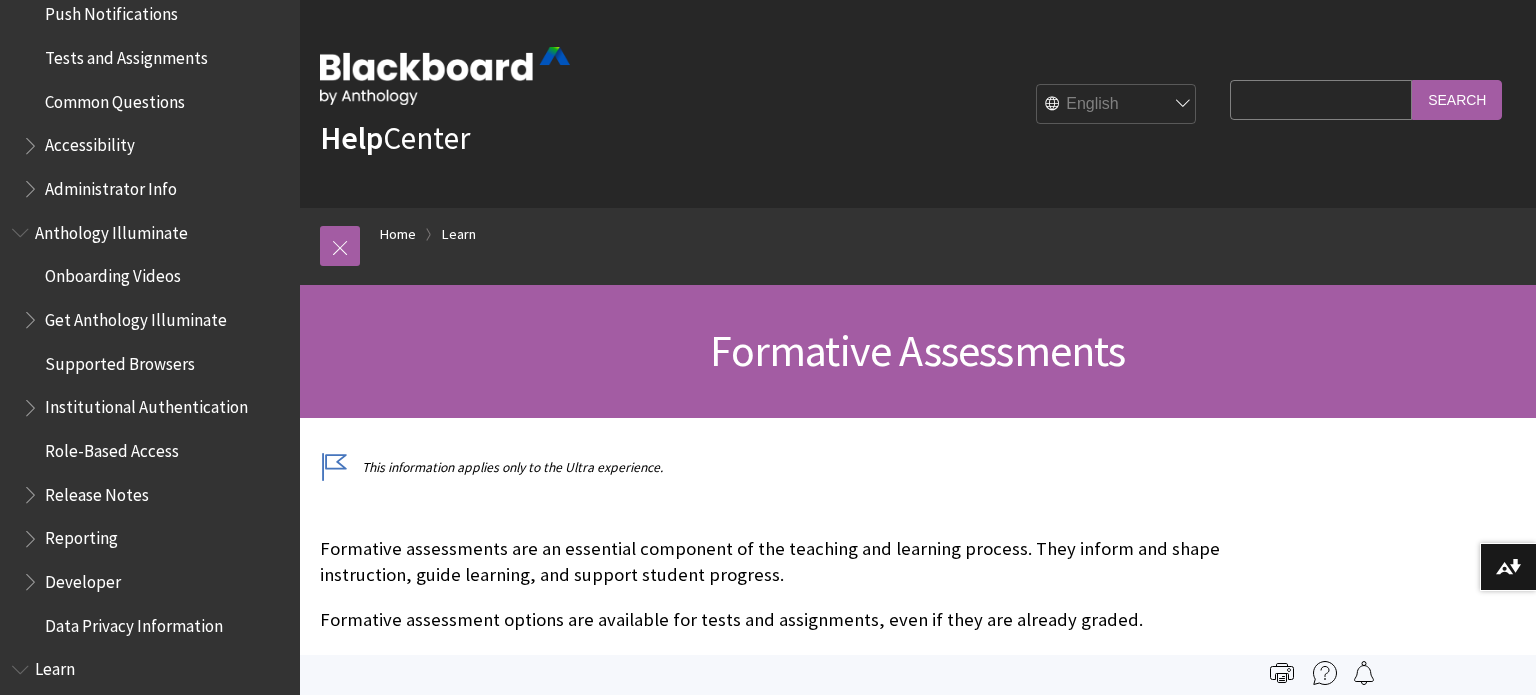 click on "Onboarding Videos Get Anthology Illuminate Supported Browsers Institutional Authentication Role-Based Access Release Notes Reporting Developer Data Privacy Information" at bounding box center [150, 451] 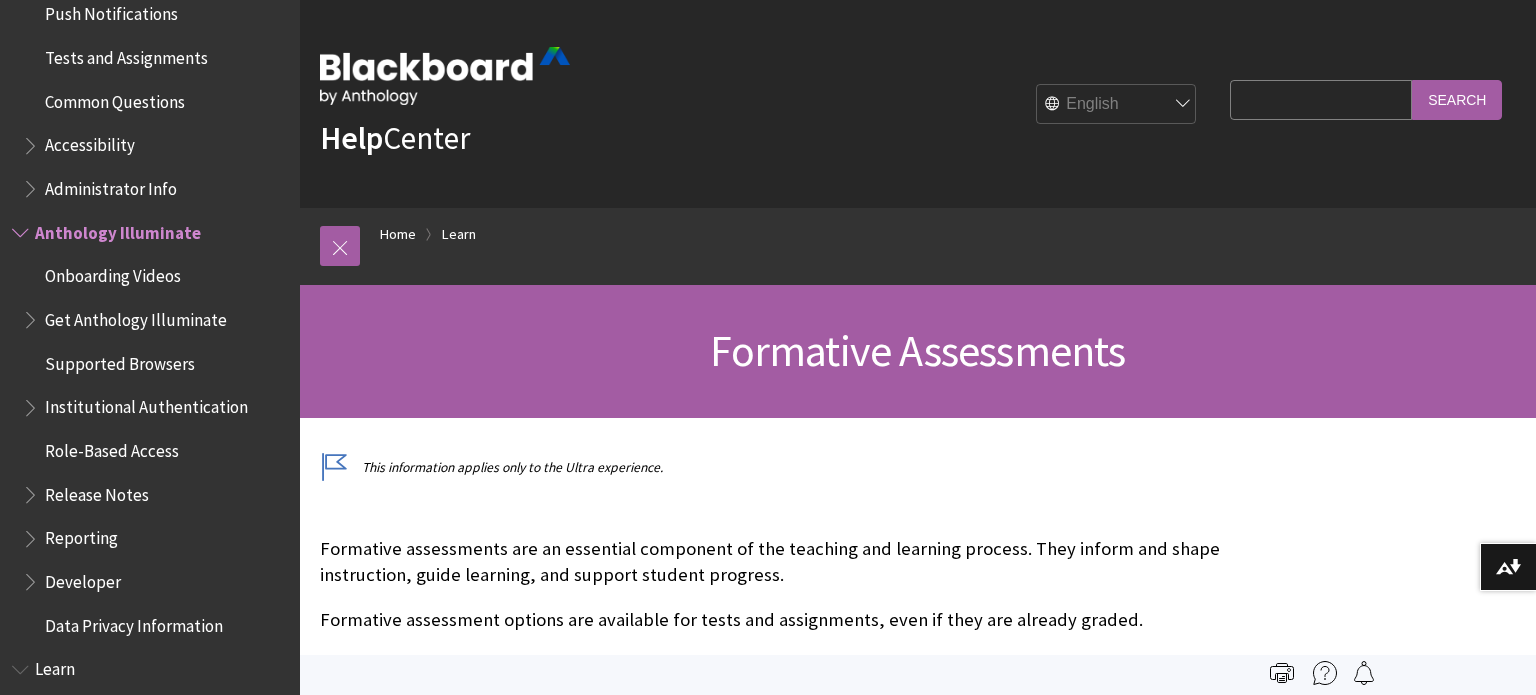 click on "Institutional Authentication" at bounding box center [146, 404] 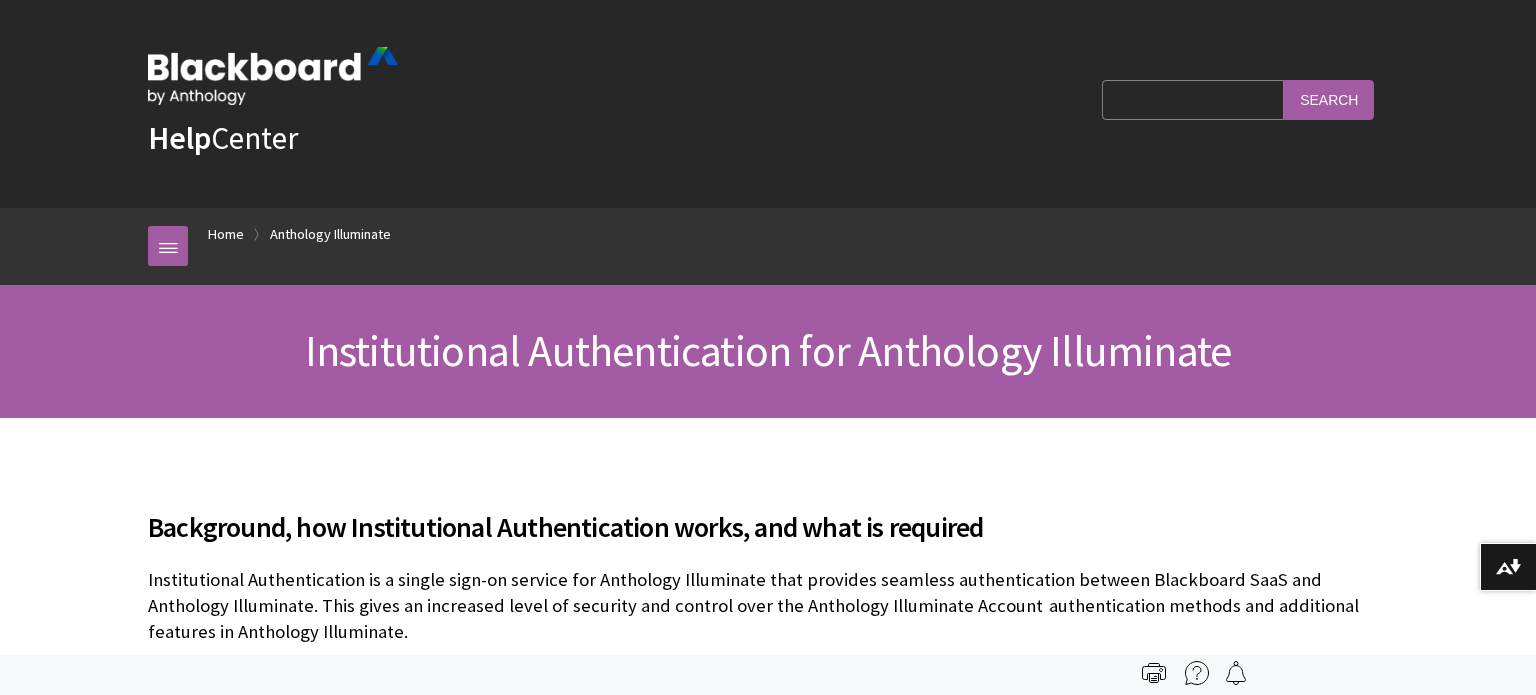scroll, scrollTop: 0, scrollLeft: 0, axis: both 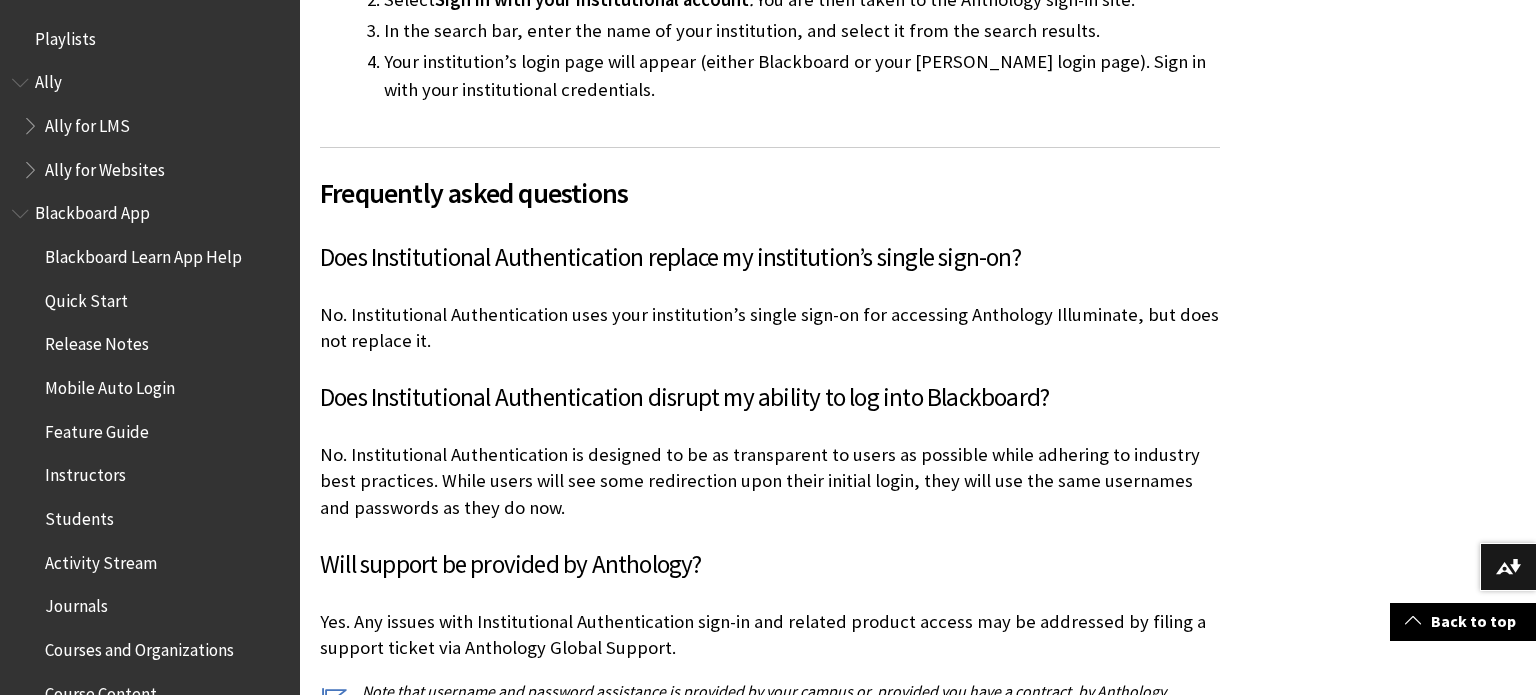 click on "Blackboard App" at bounding box center (92, 210) 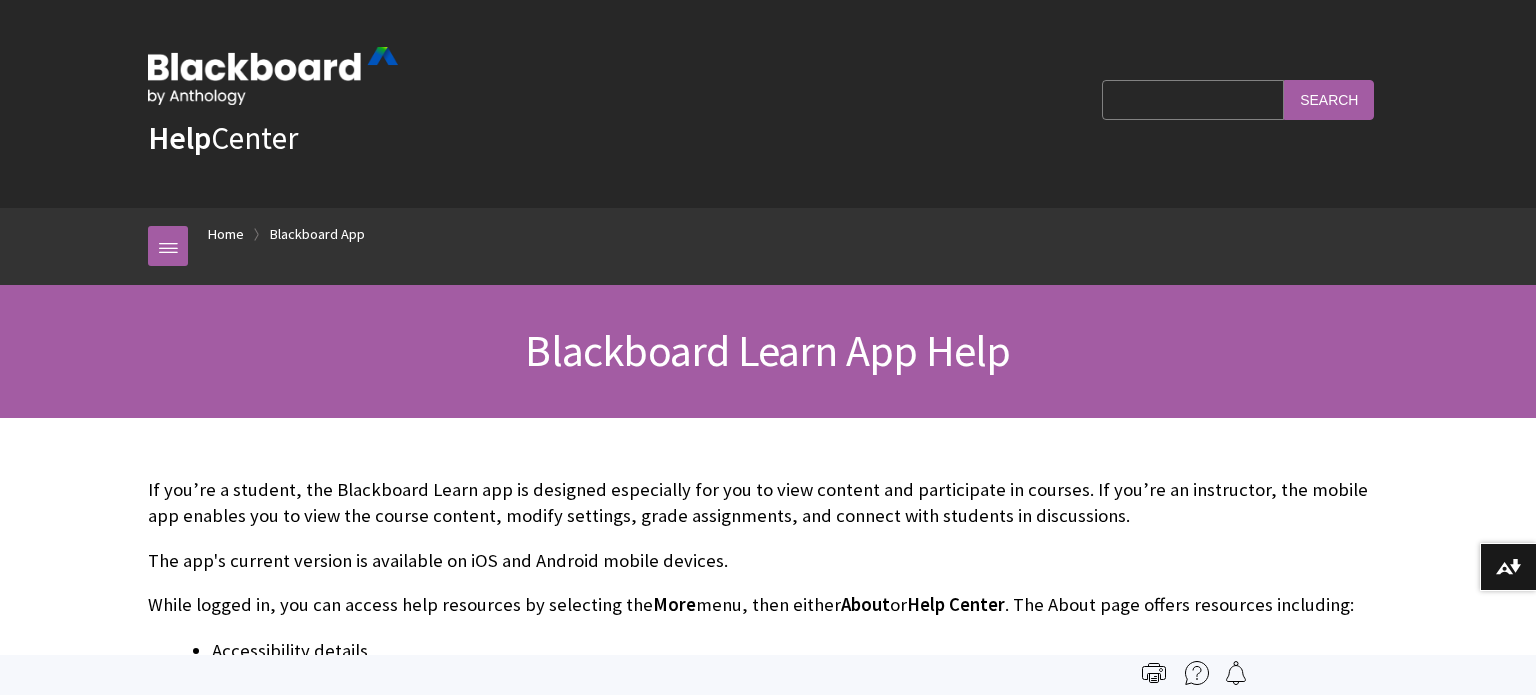 scroll, scrollTop: 0, scrollLeft: 0, axis: both 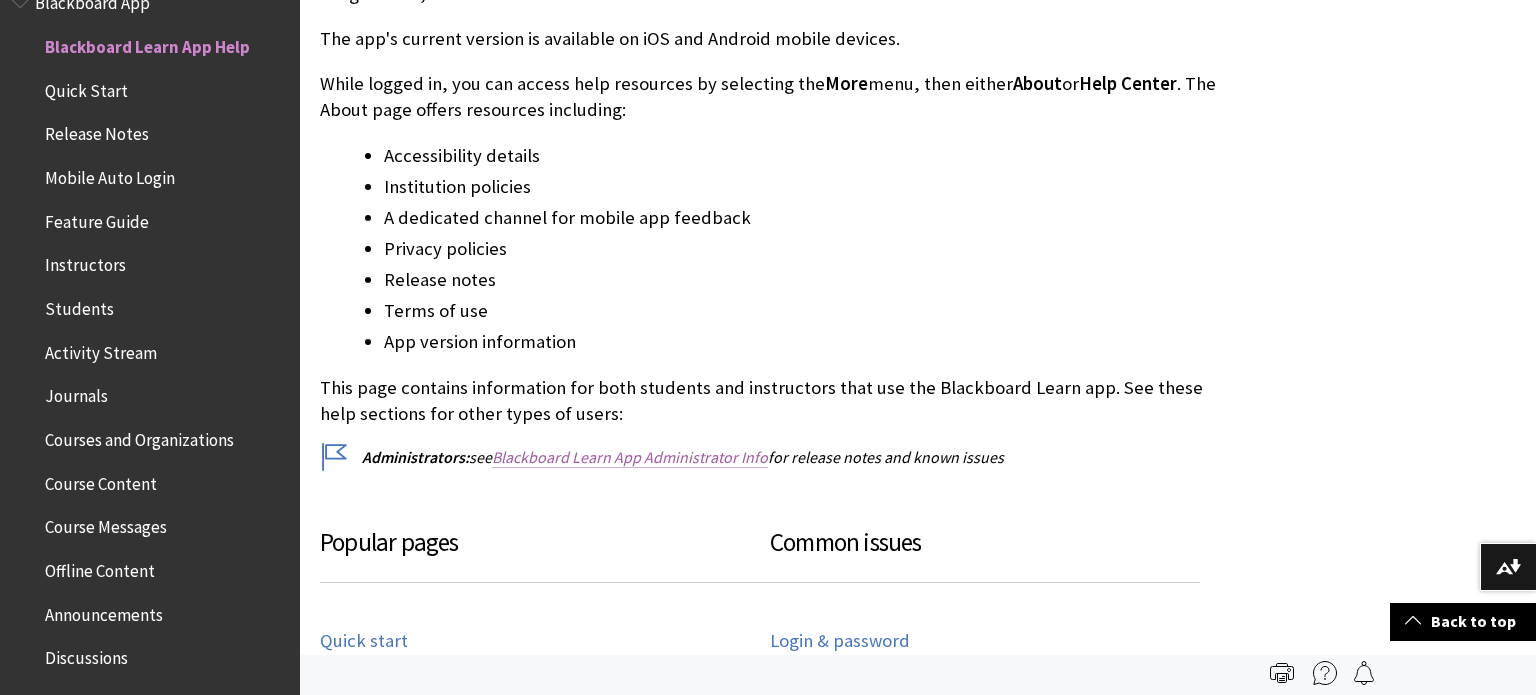 click on "Blackboard Learn App Administrator Info" at bounding box center [630, 457] 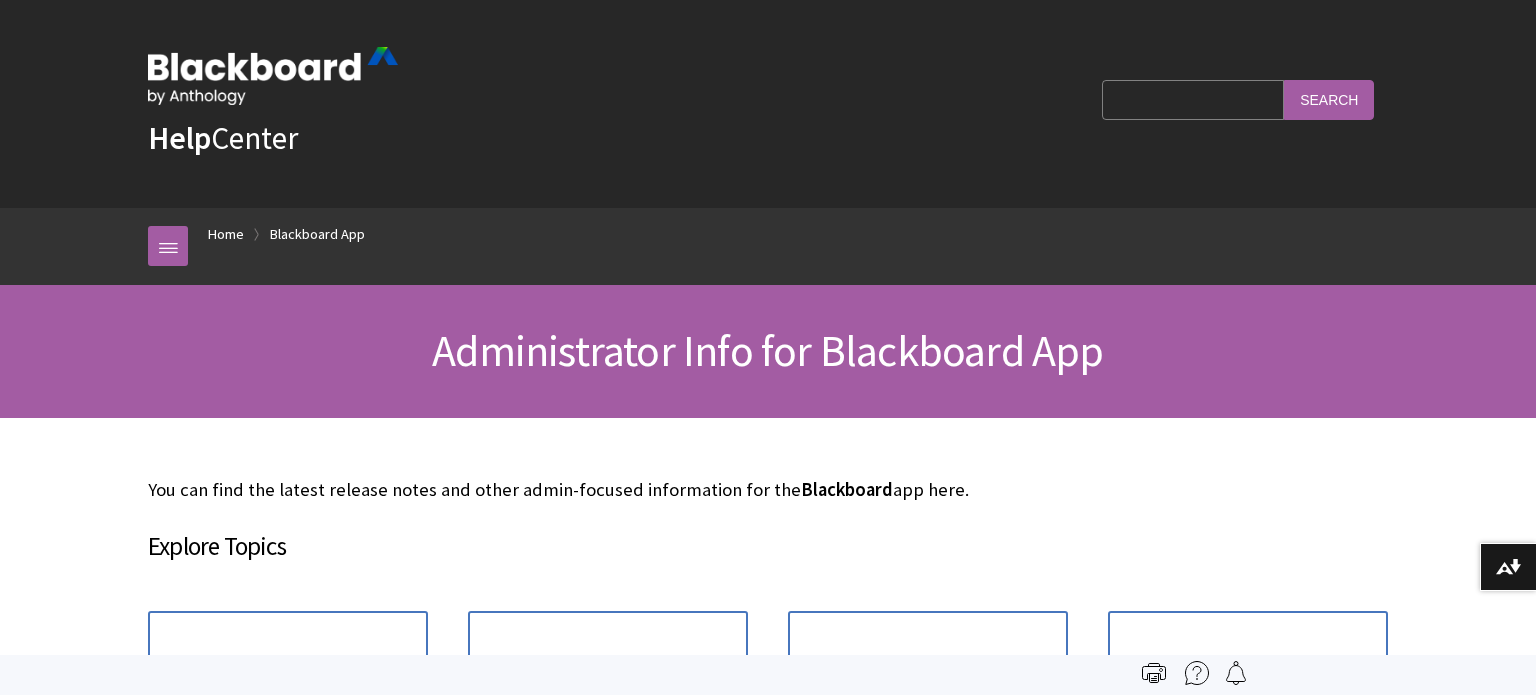 scroll, scrollTop: 0, scrollLeft: 0, axis: both 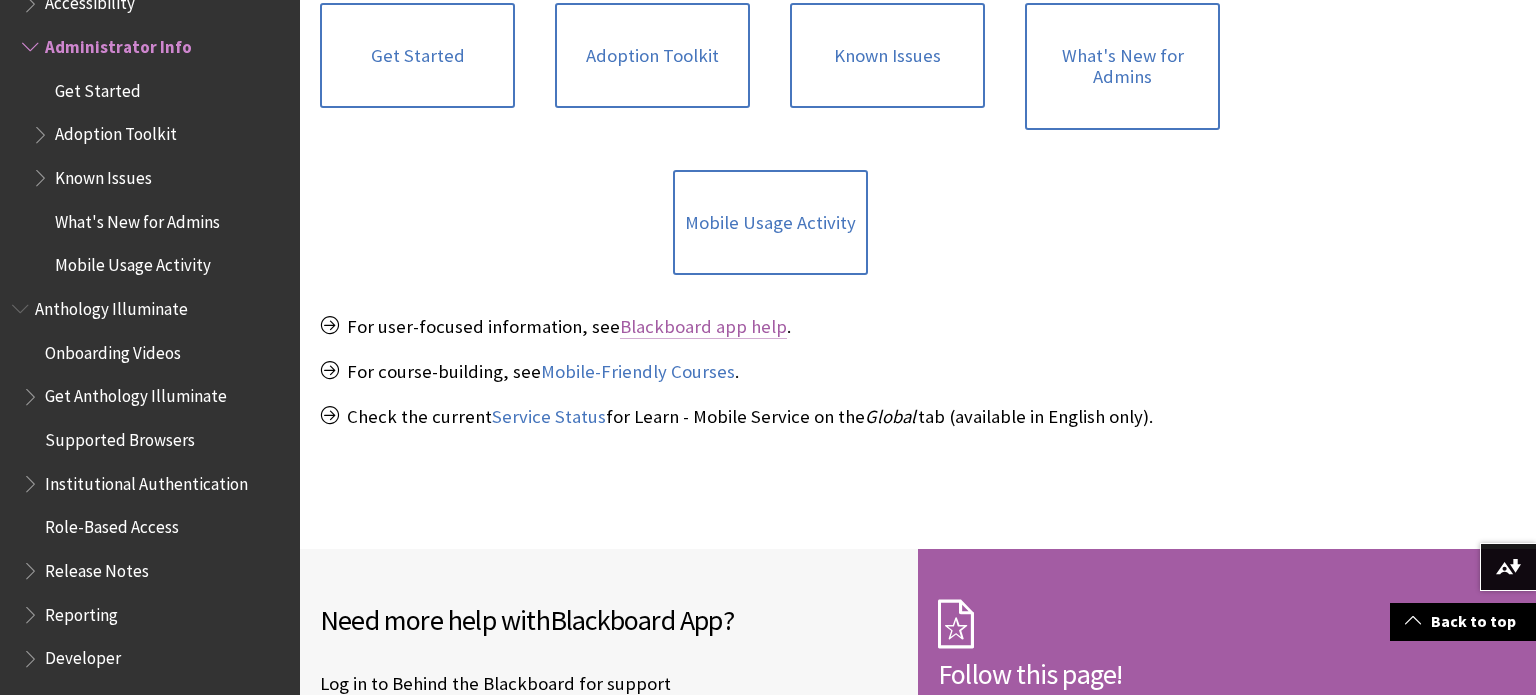 click on "Blackboard app help" at bounding box center (703, 327) 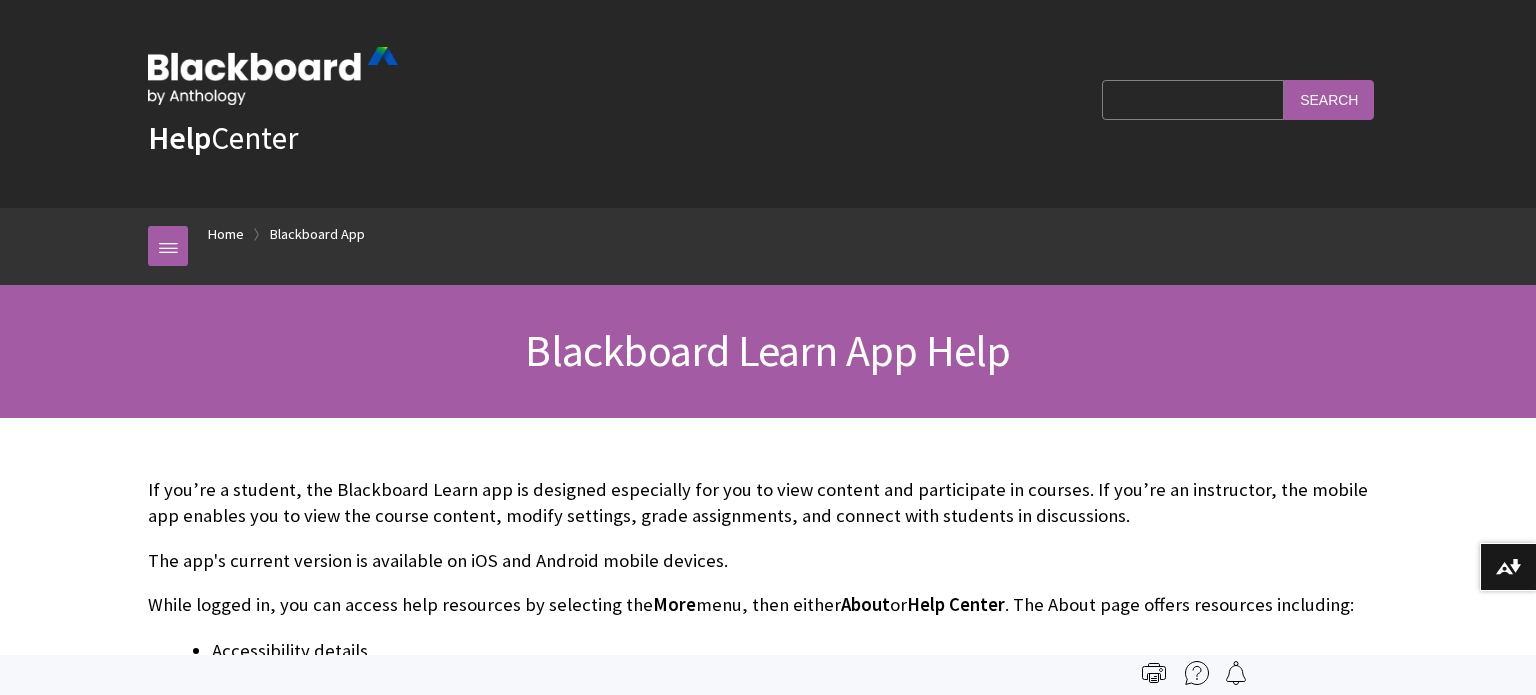 scroll, scrollTop: 0, scrollLeft: 0, axis: both 